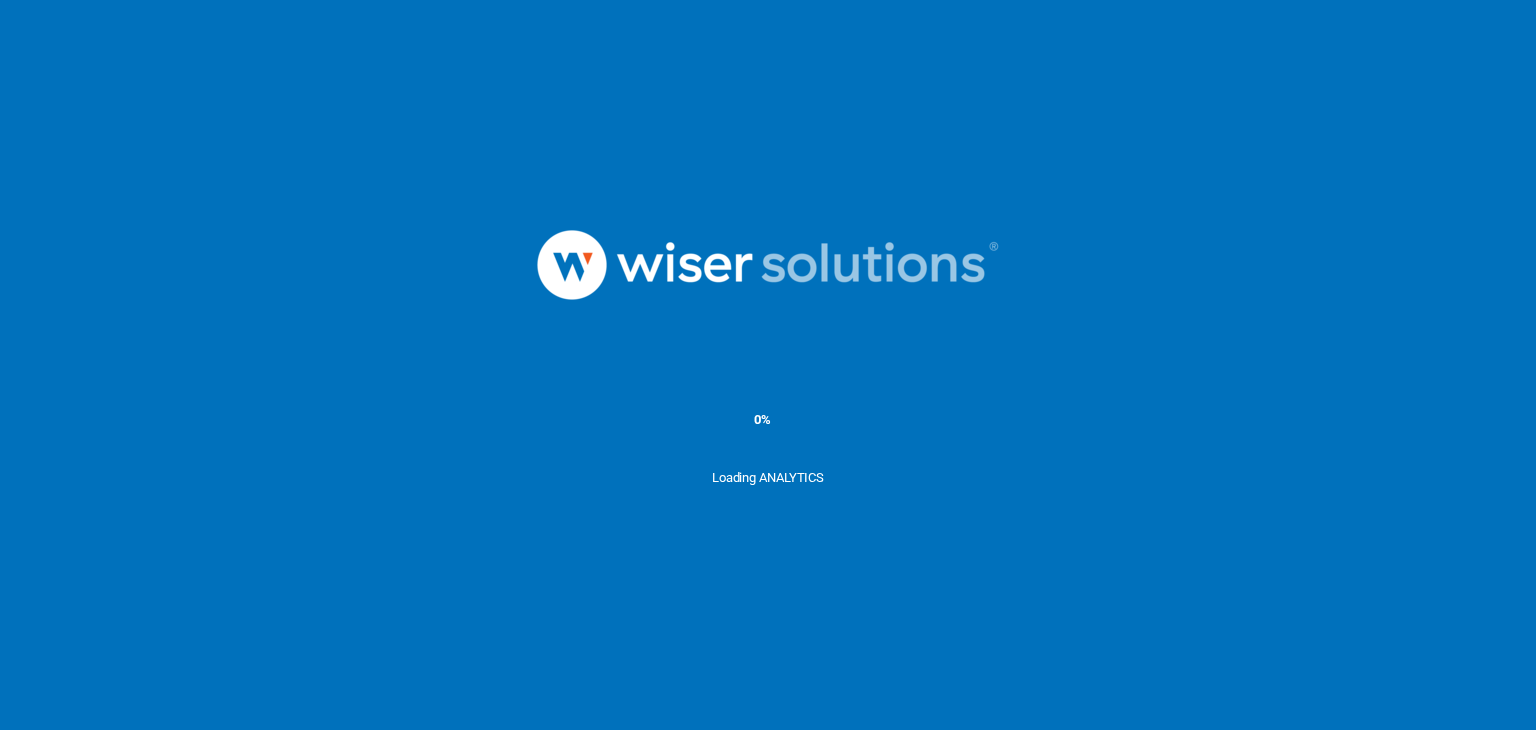 scroll, scrollTop: 0, scrollLeft: 0, axis: both 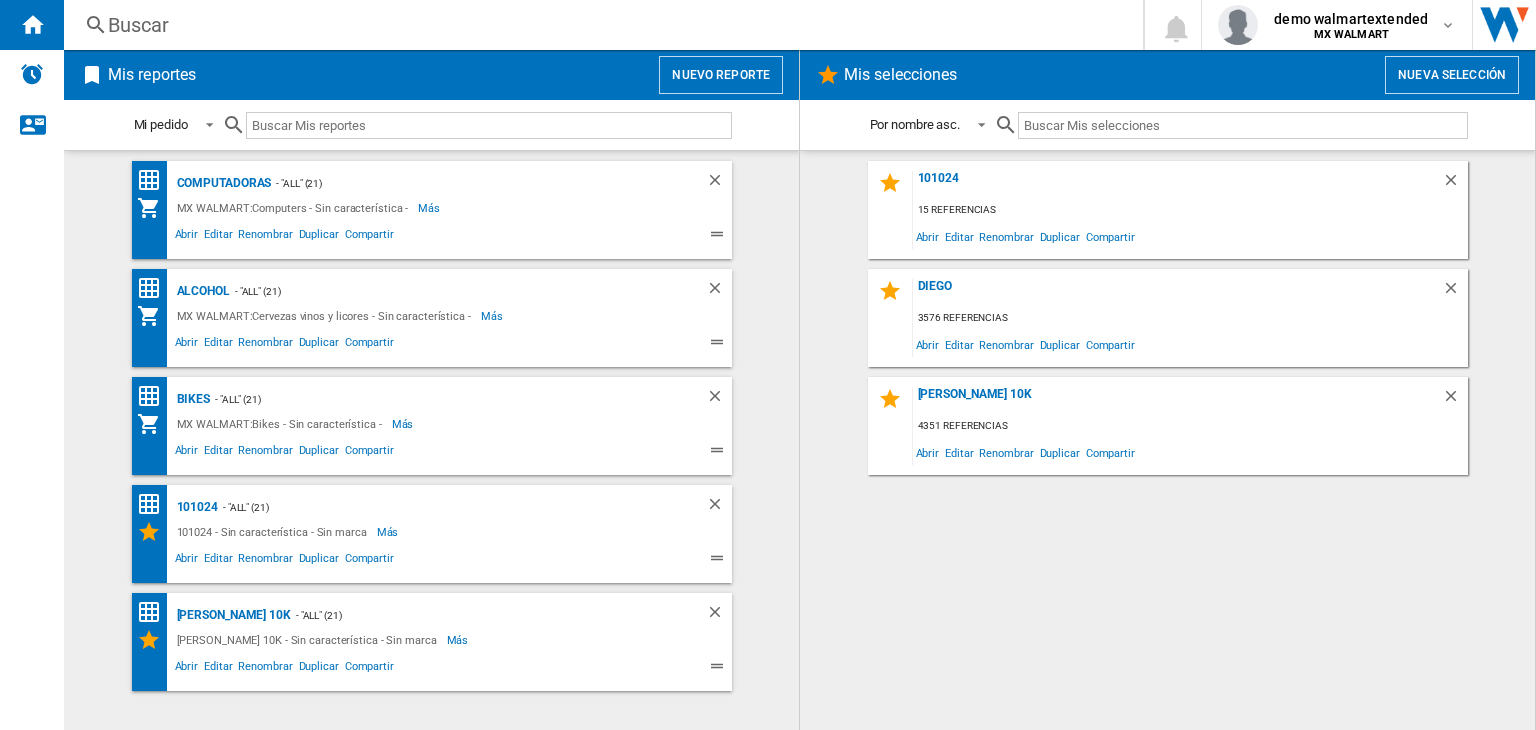 click on "Nuevo reporte" at bounding box center [721, 75] 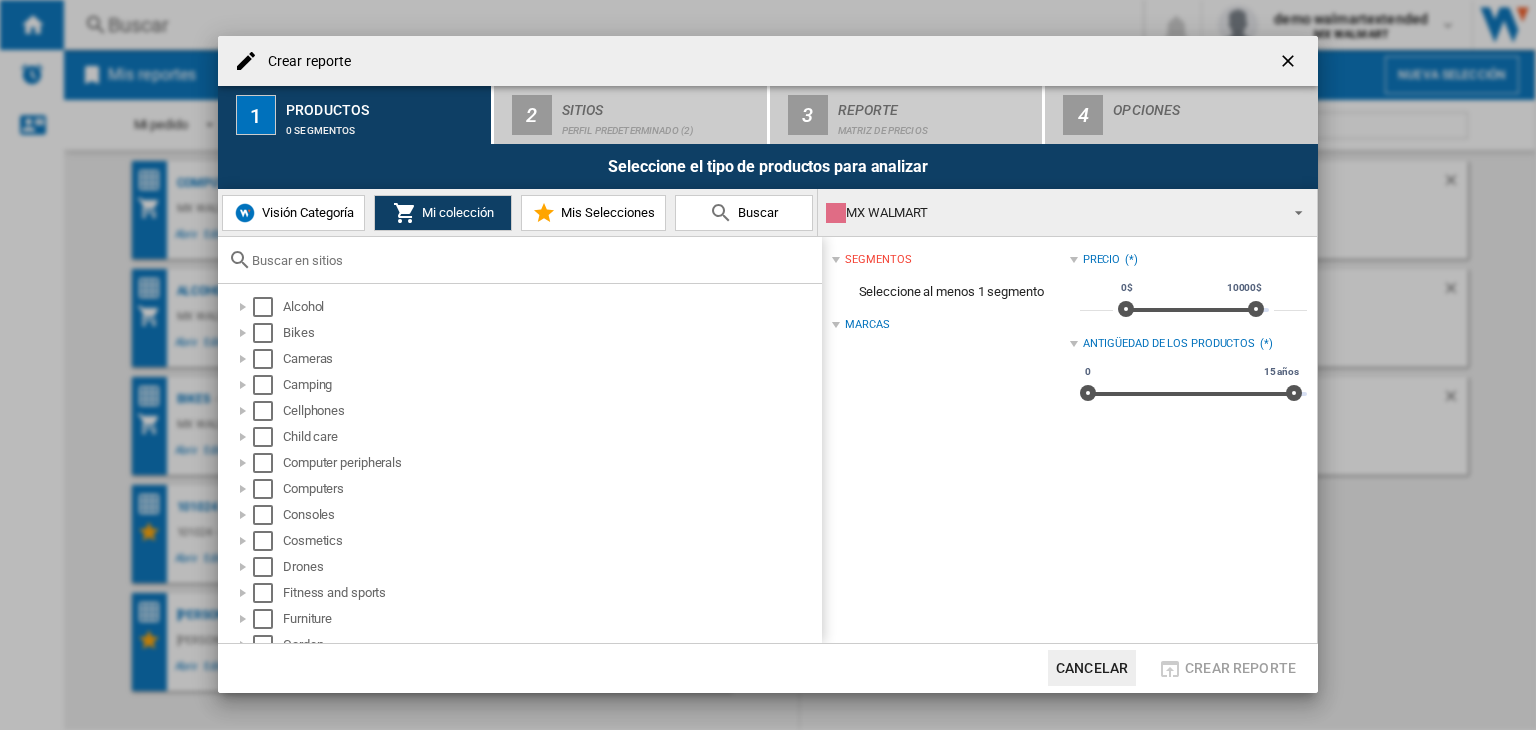click on "Visión Categoría" at bounding box center (293, 213) 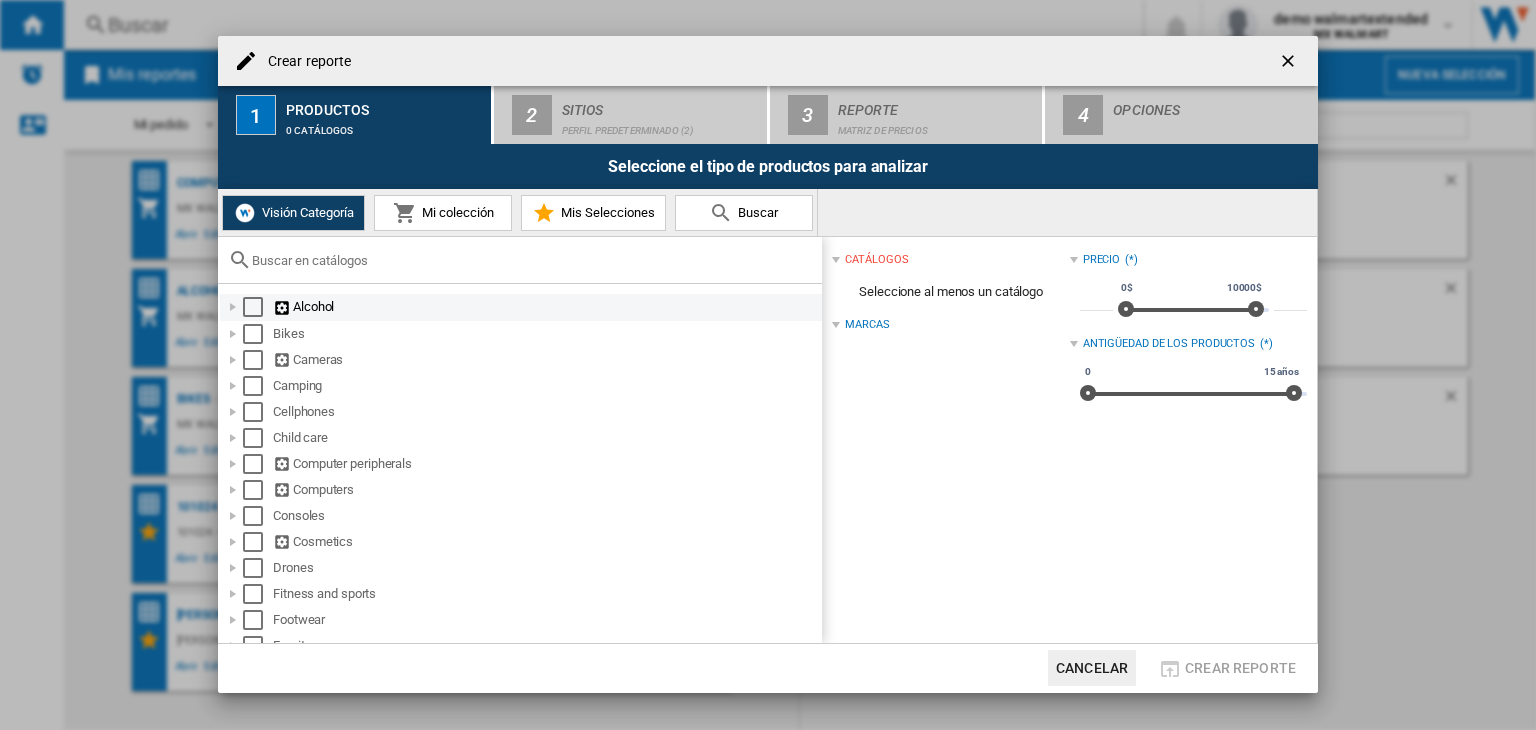 click on "Alcohol" at bounding box center [521, 307] 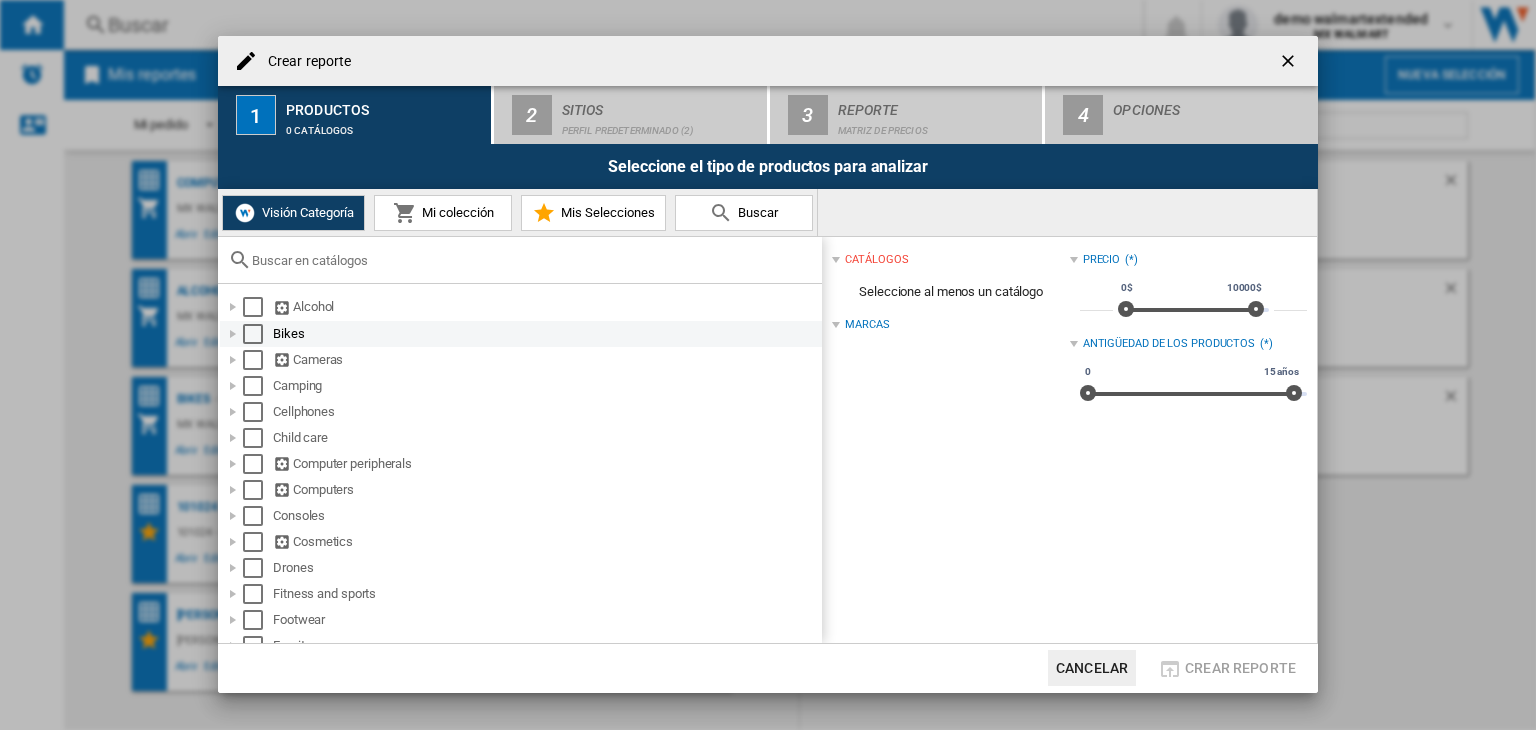click at bounding box center (253, 334) 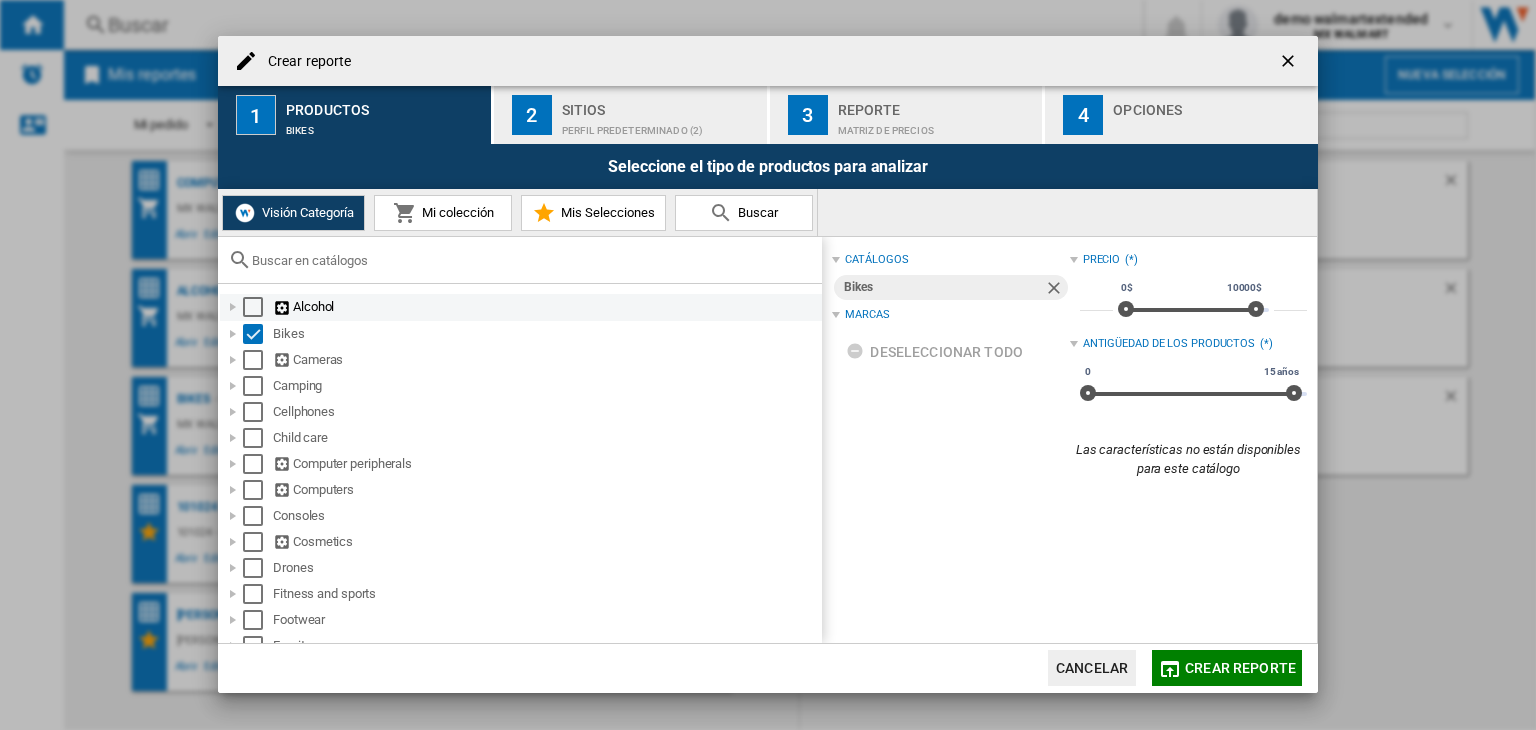 click at bounding box center [253, 307] 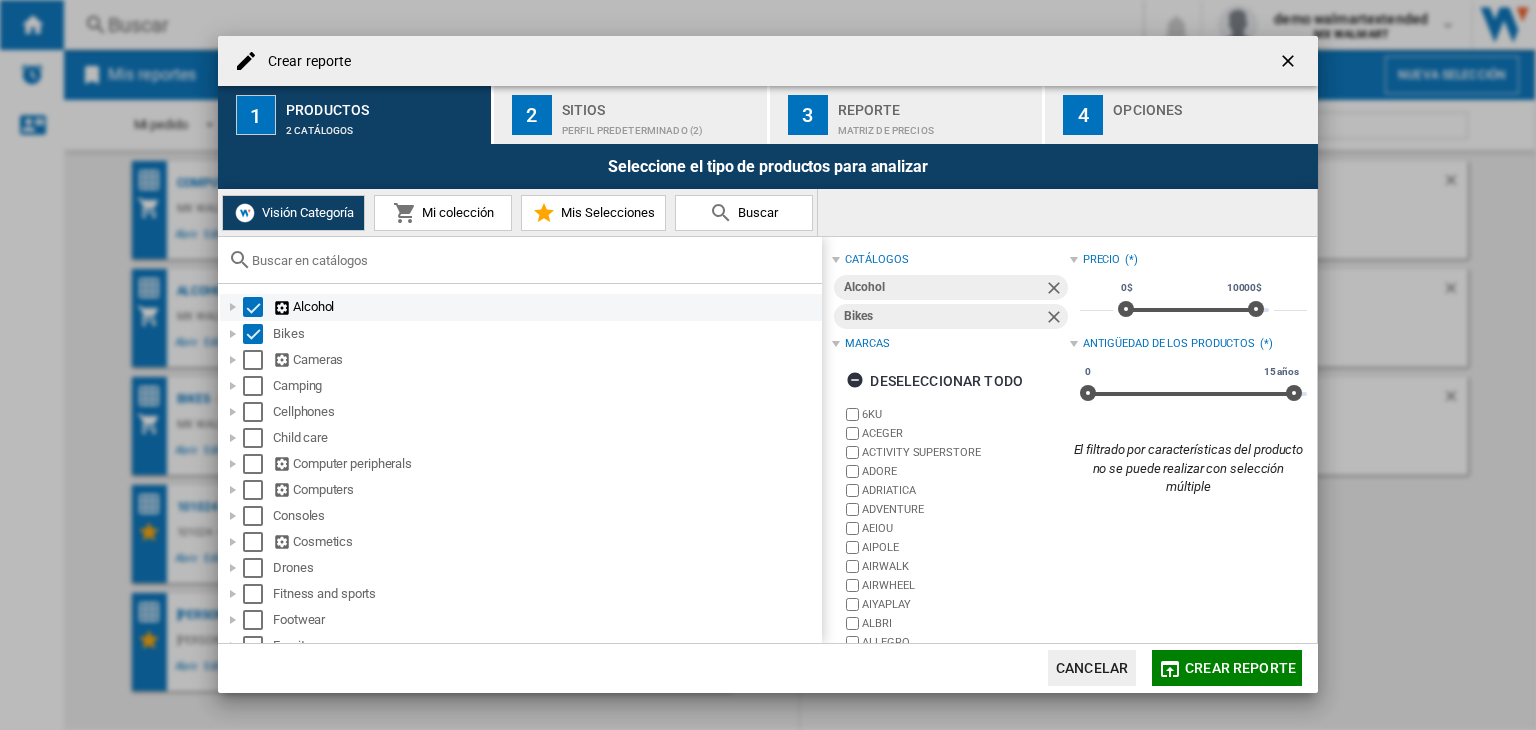 scroll, scrollTop: 200, scrollLeft: 0, axis: vertical 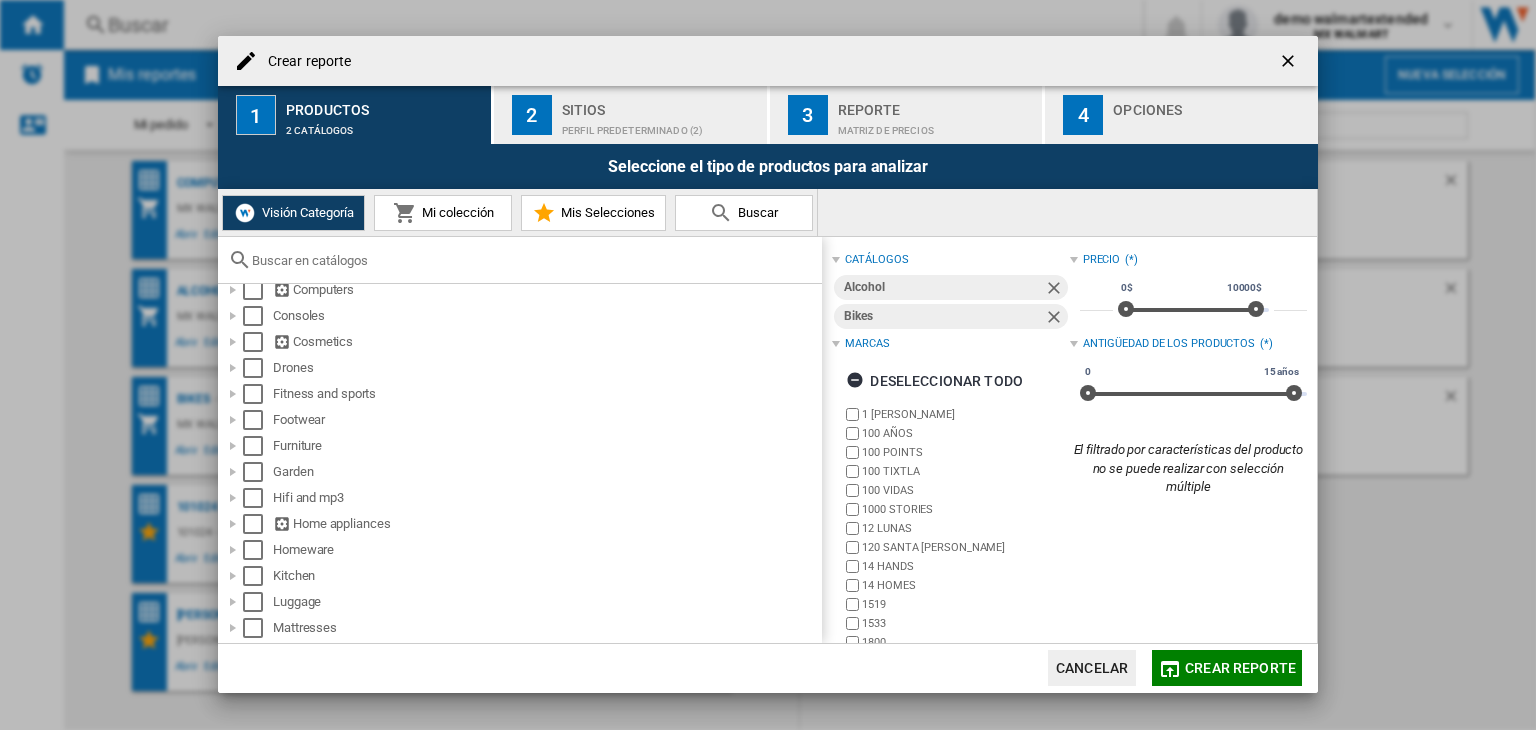 click at bounding box center (253, 316) 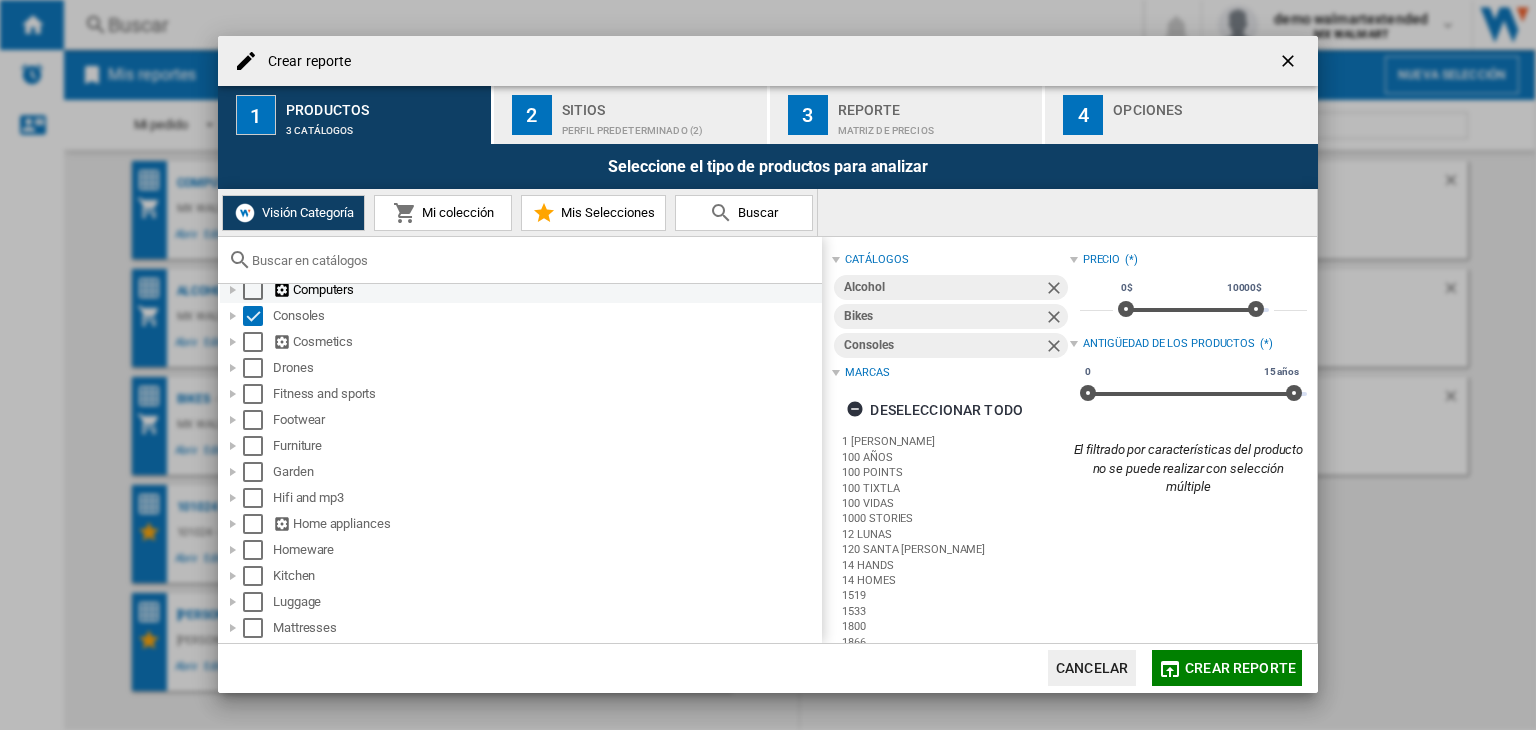 click at bounding box center (253, 290) 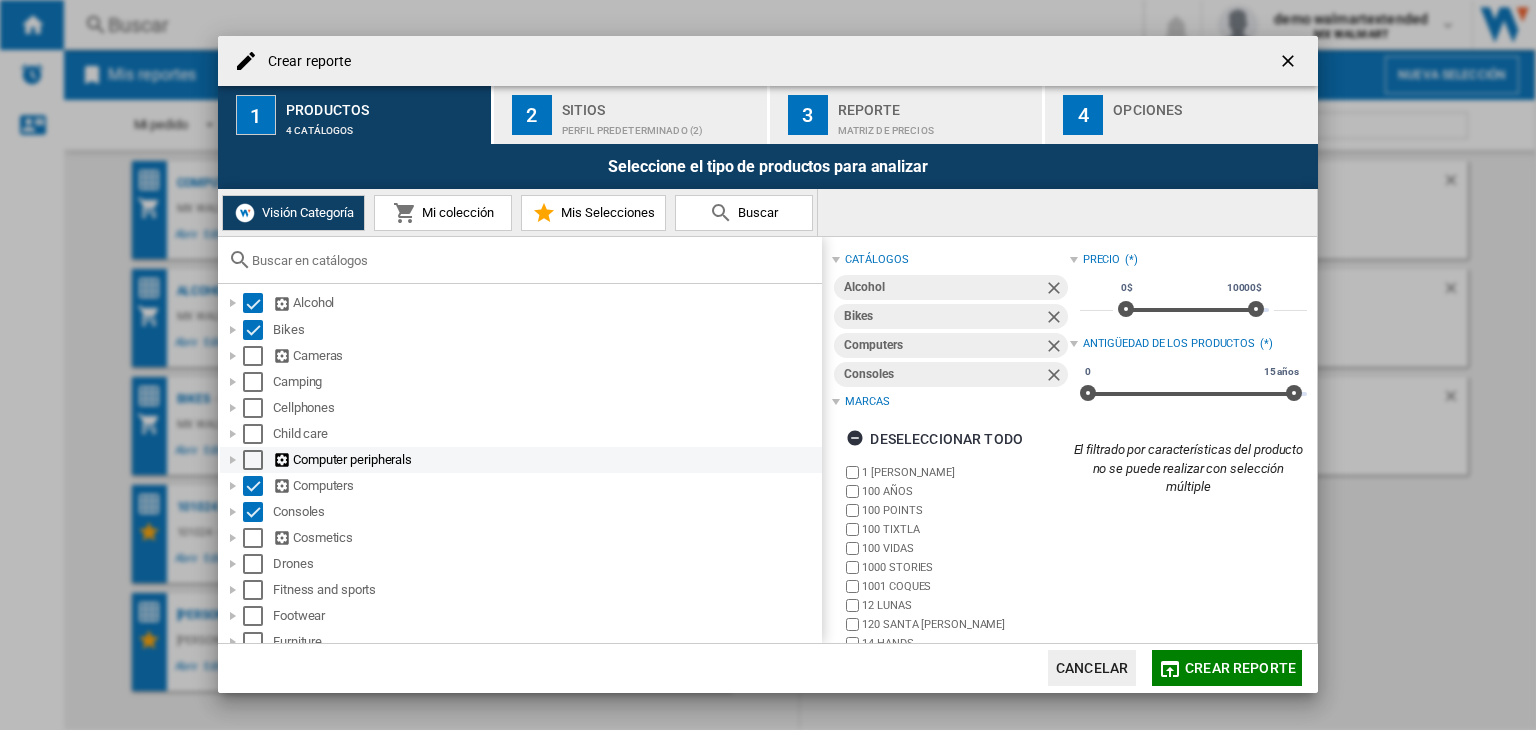 scroll, scrollTop: 0, scrollLeft: 0, axis: both 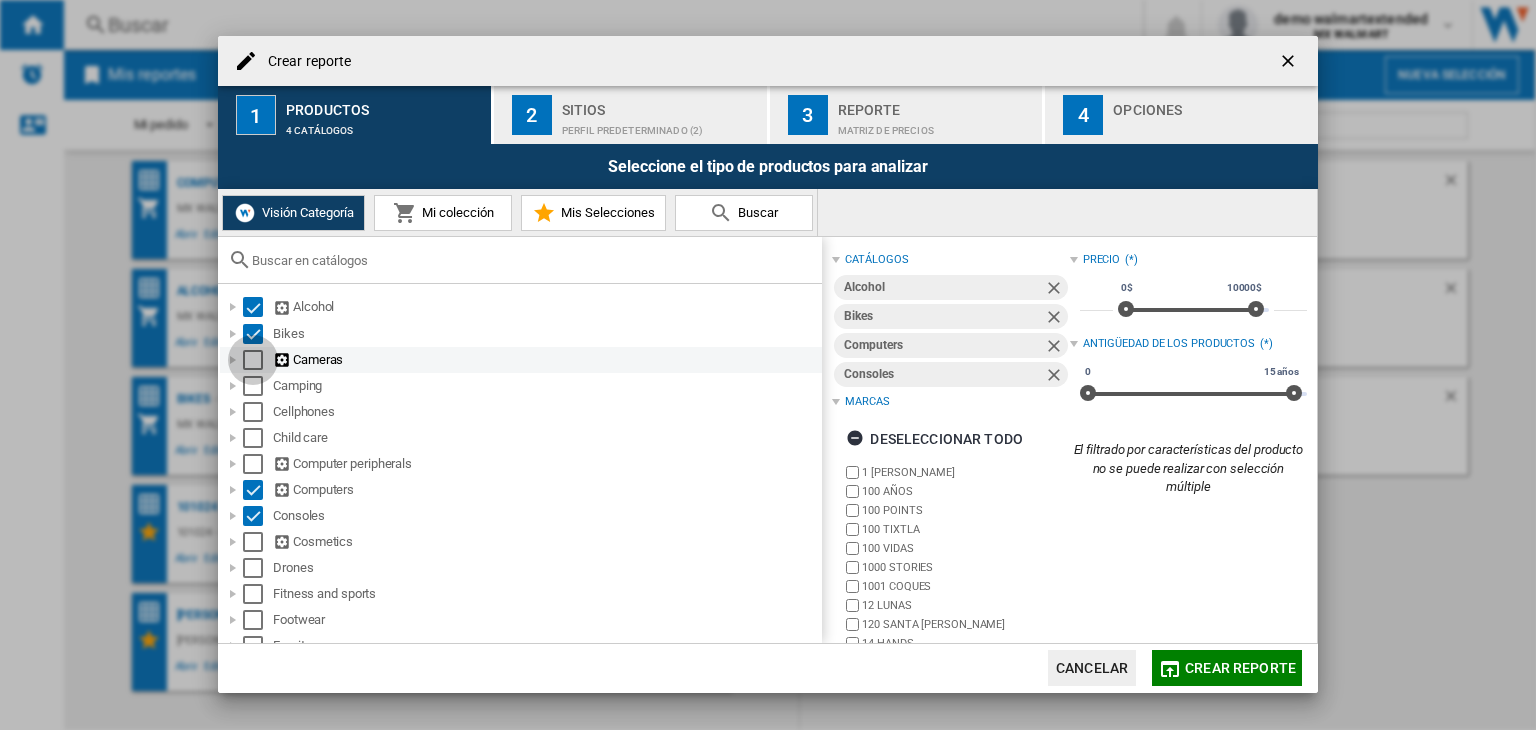 click at bounding box center [253, 360] 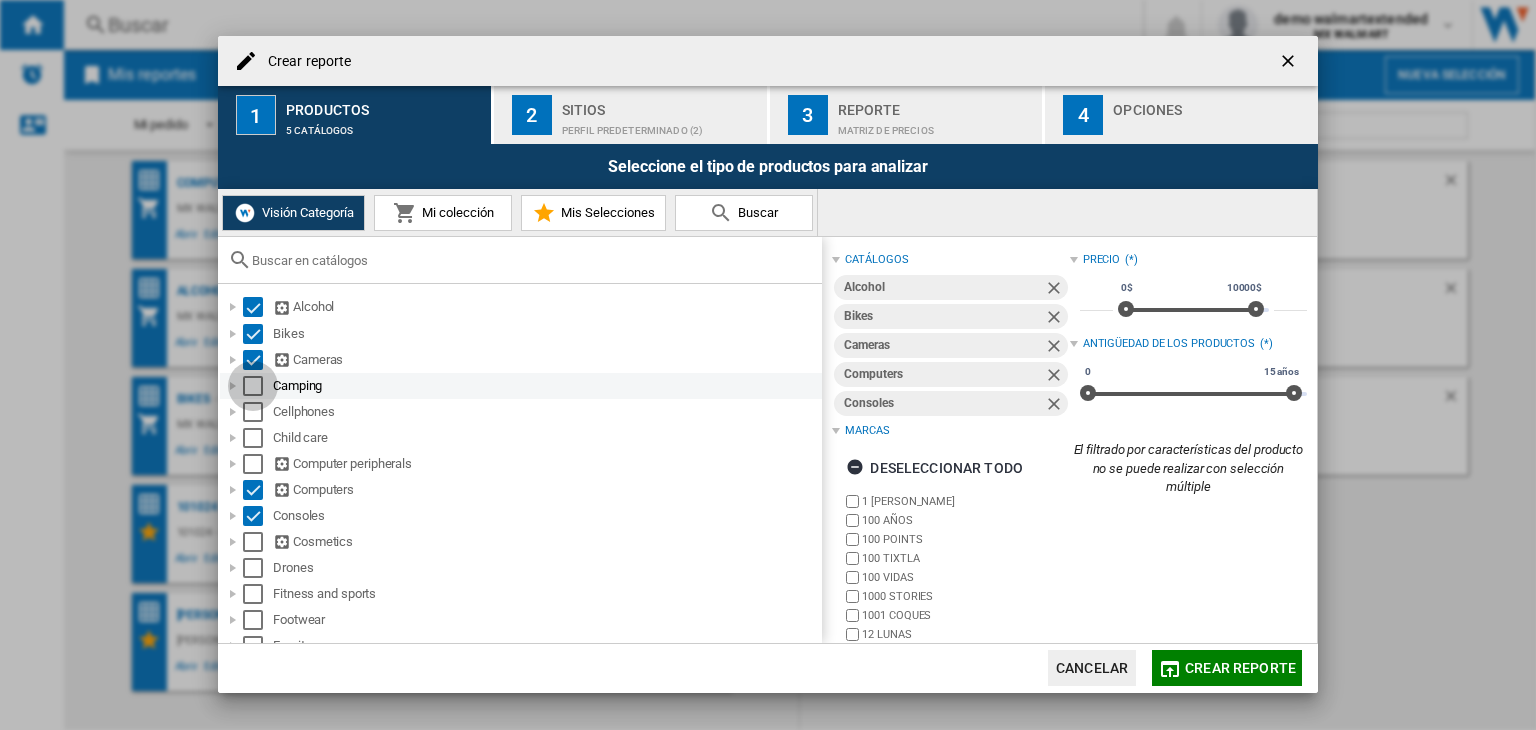 click at bounding box center (253, 386) 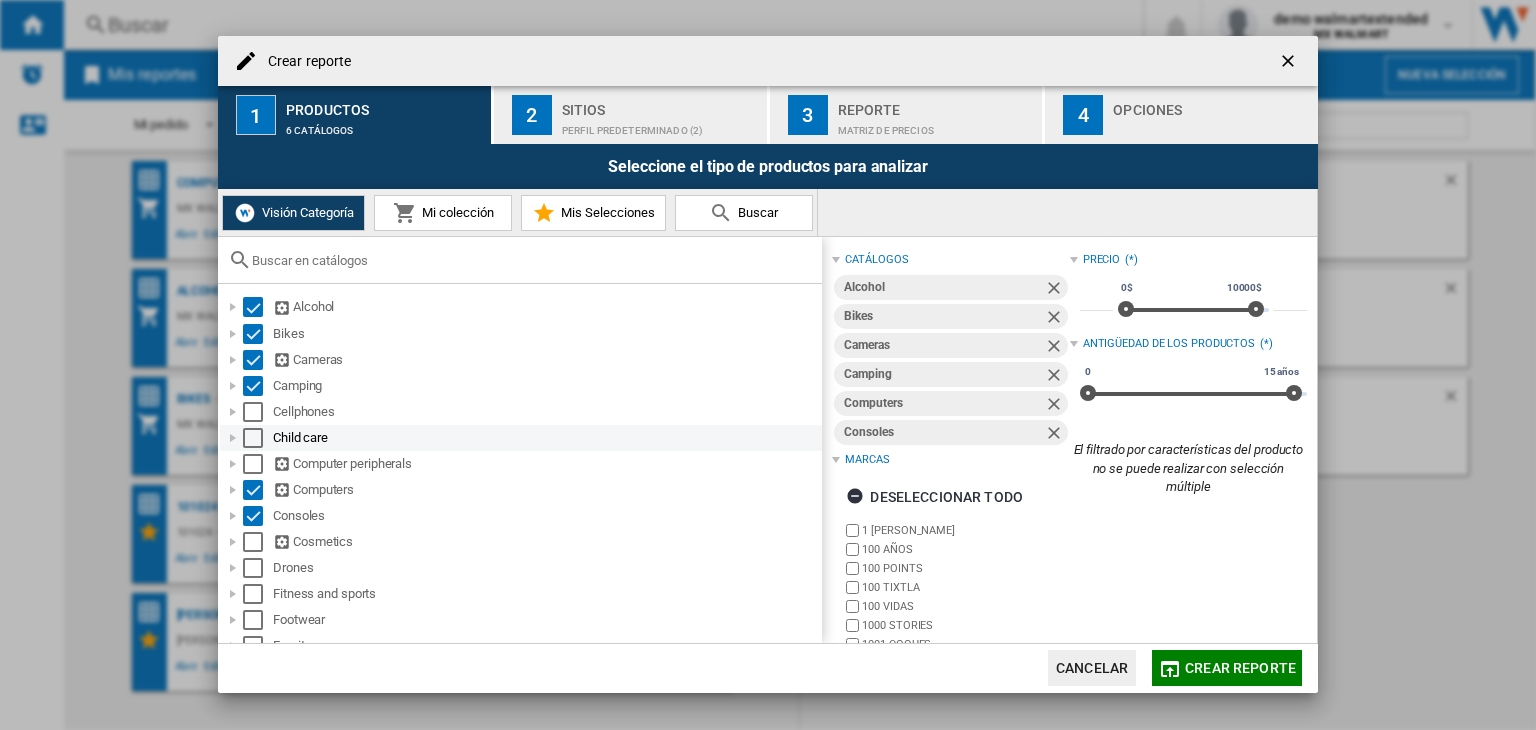 drag, startPoint x: 252, startPoint y: 409, endPoint x: 252, endPoint y: 429, distance: 20 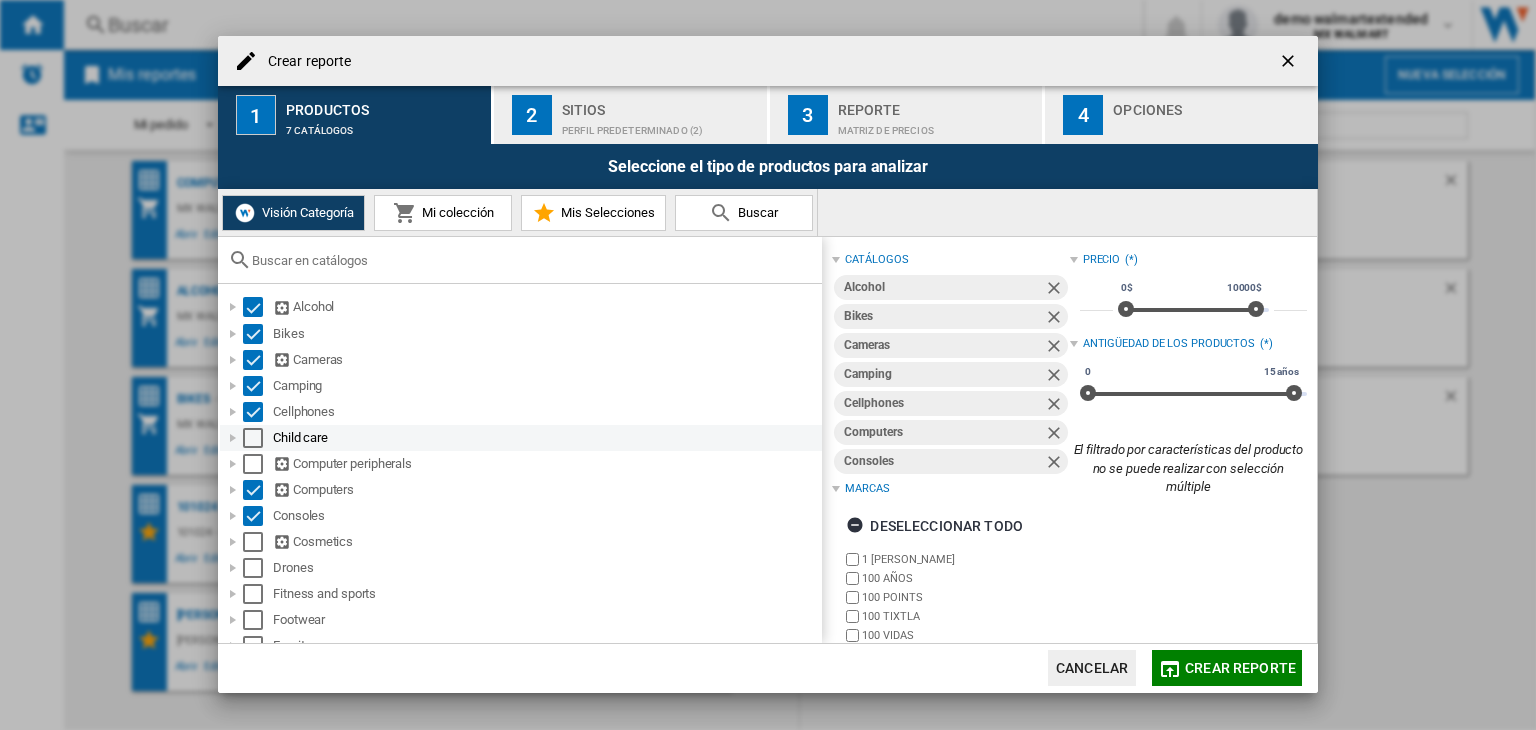 click at bounding box center [253, 438] 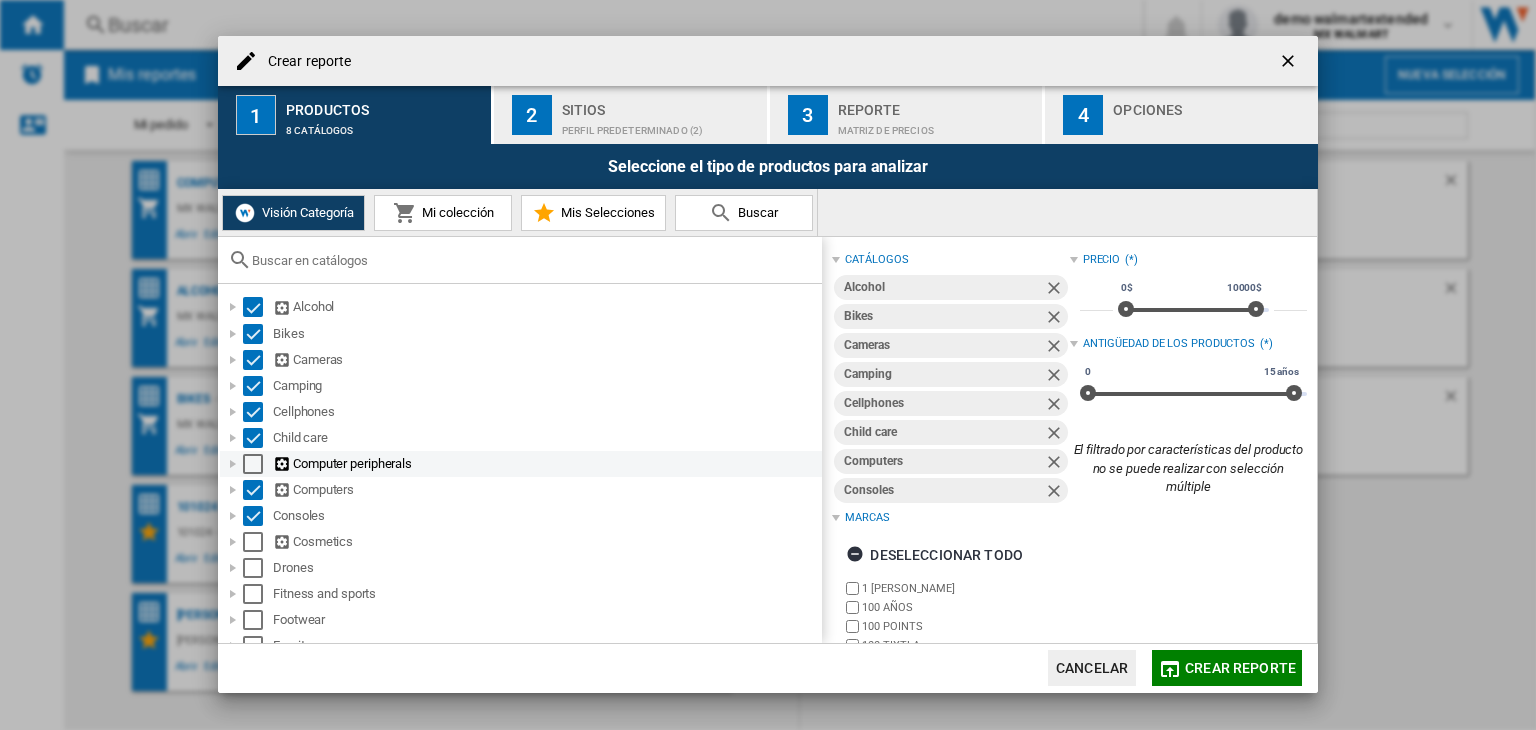 drag, startPoint x: 253, startPoint y: 462, endPoint x: 309, endPoint y: 450, distance: 57.271286 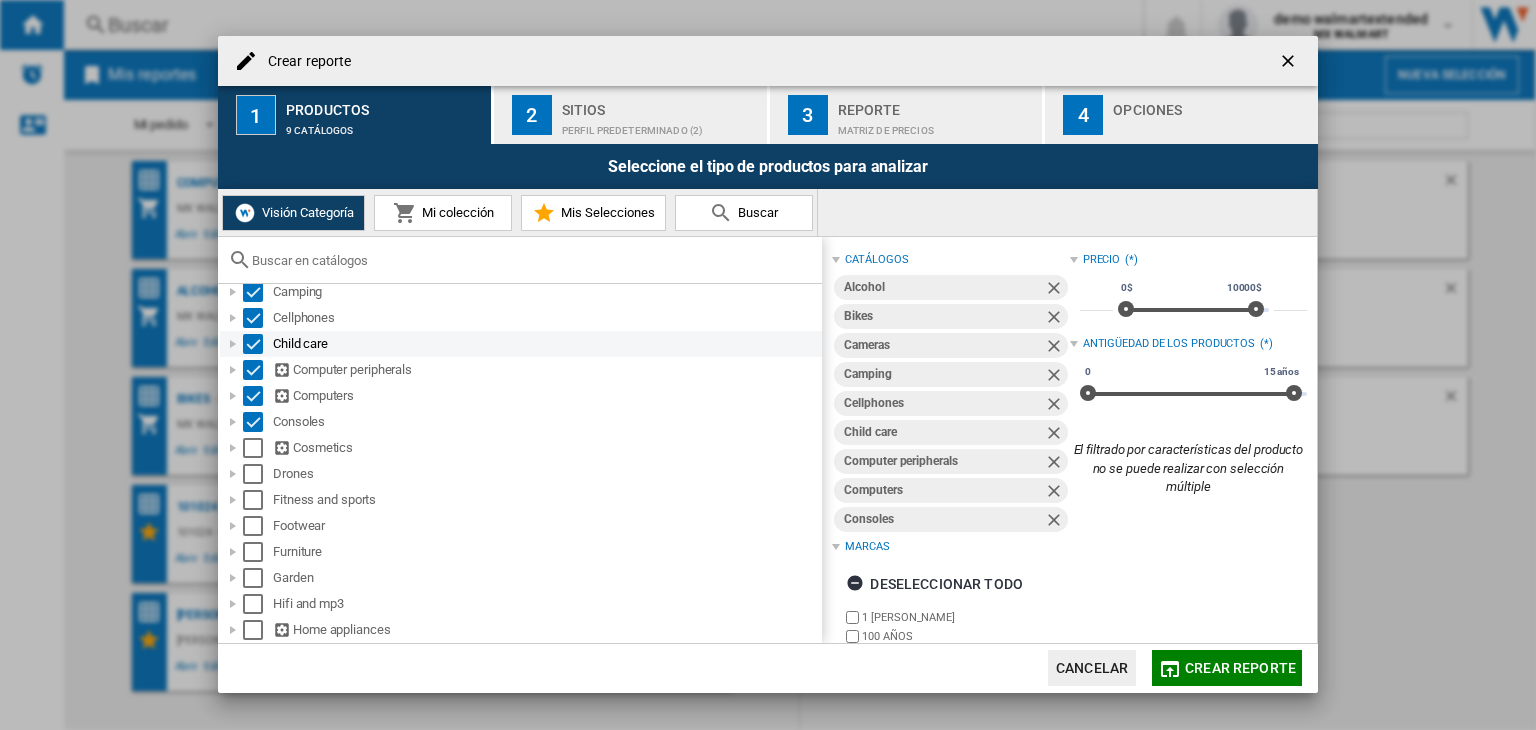 scroll, scrollTop: 200, scrollLeft: 0, axis: vertical 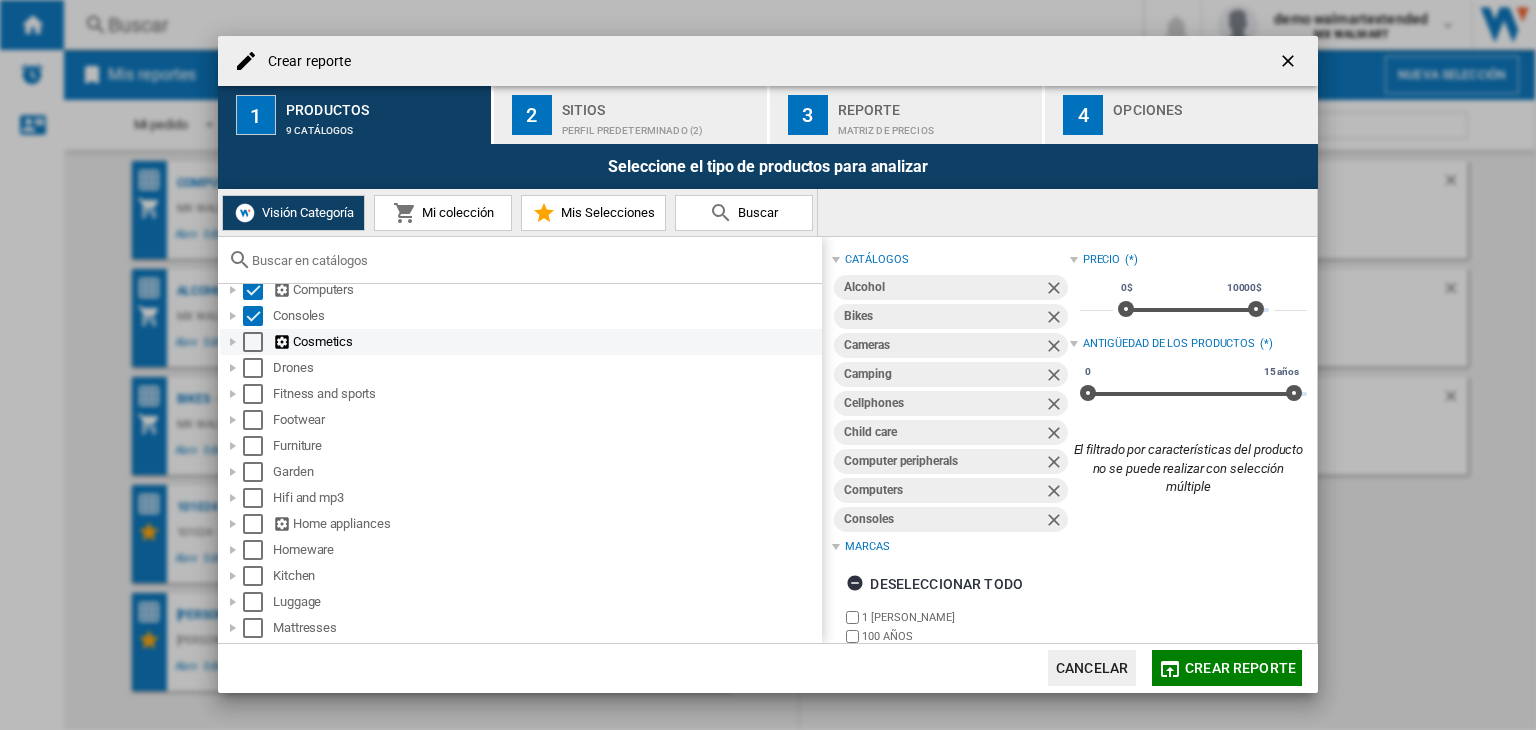 click at bounding box center [253, 342] 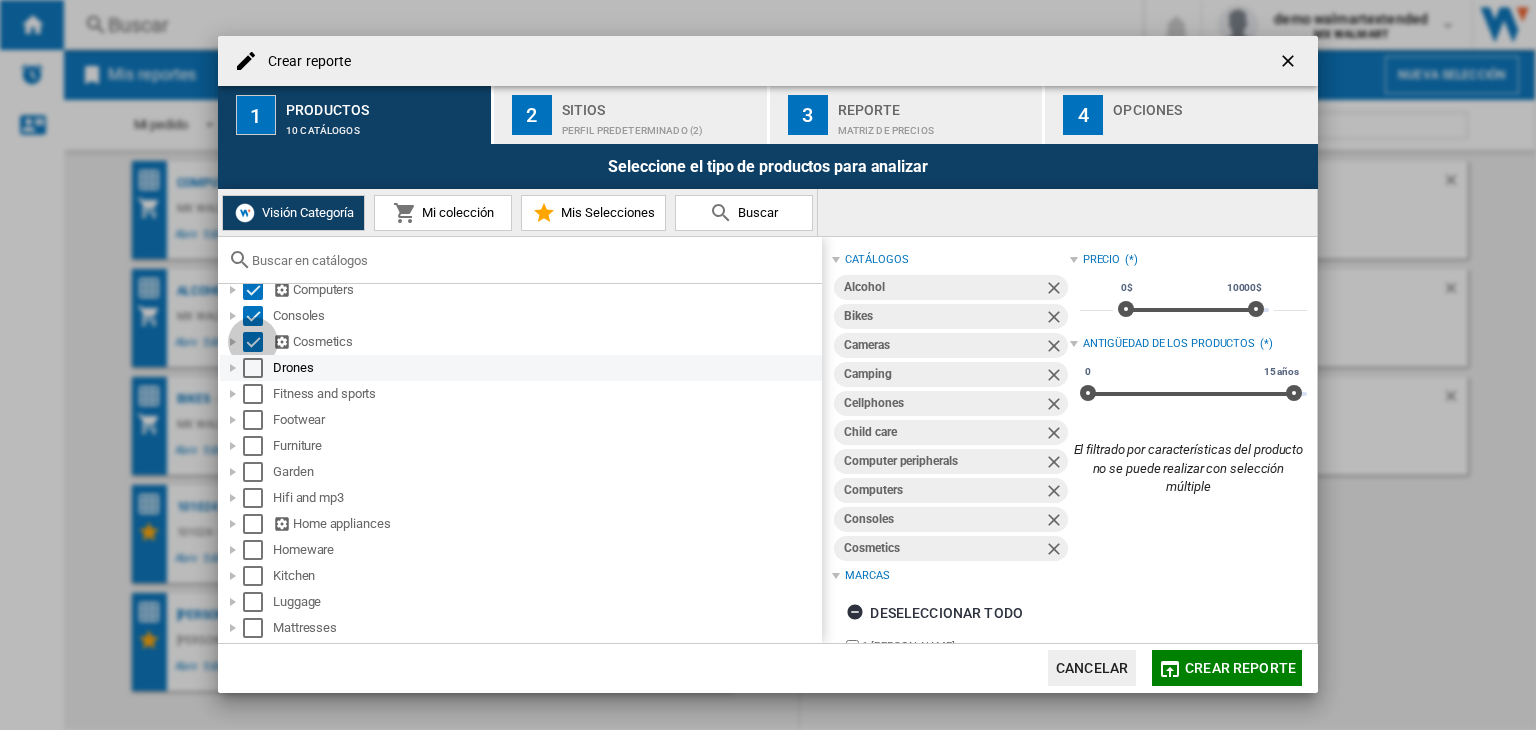 click at bounding box center [253, 368] 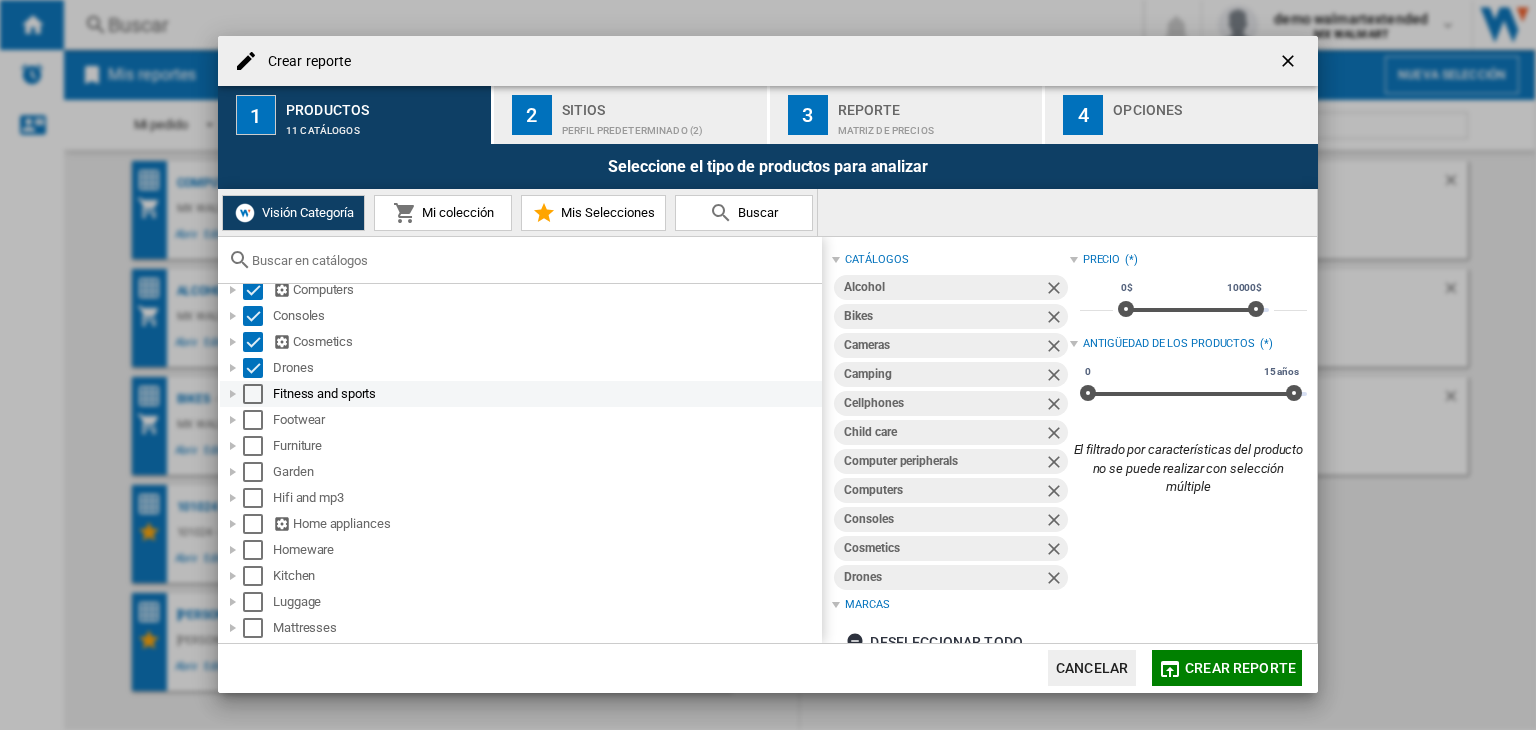click at bounding box center (253, 394) 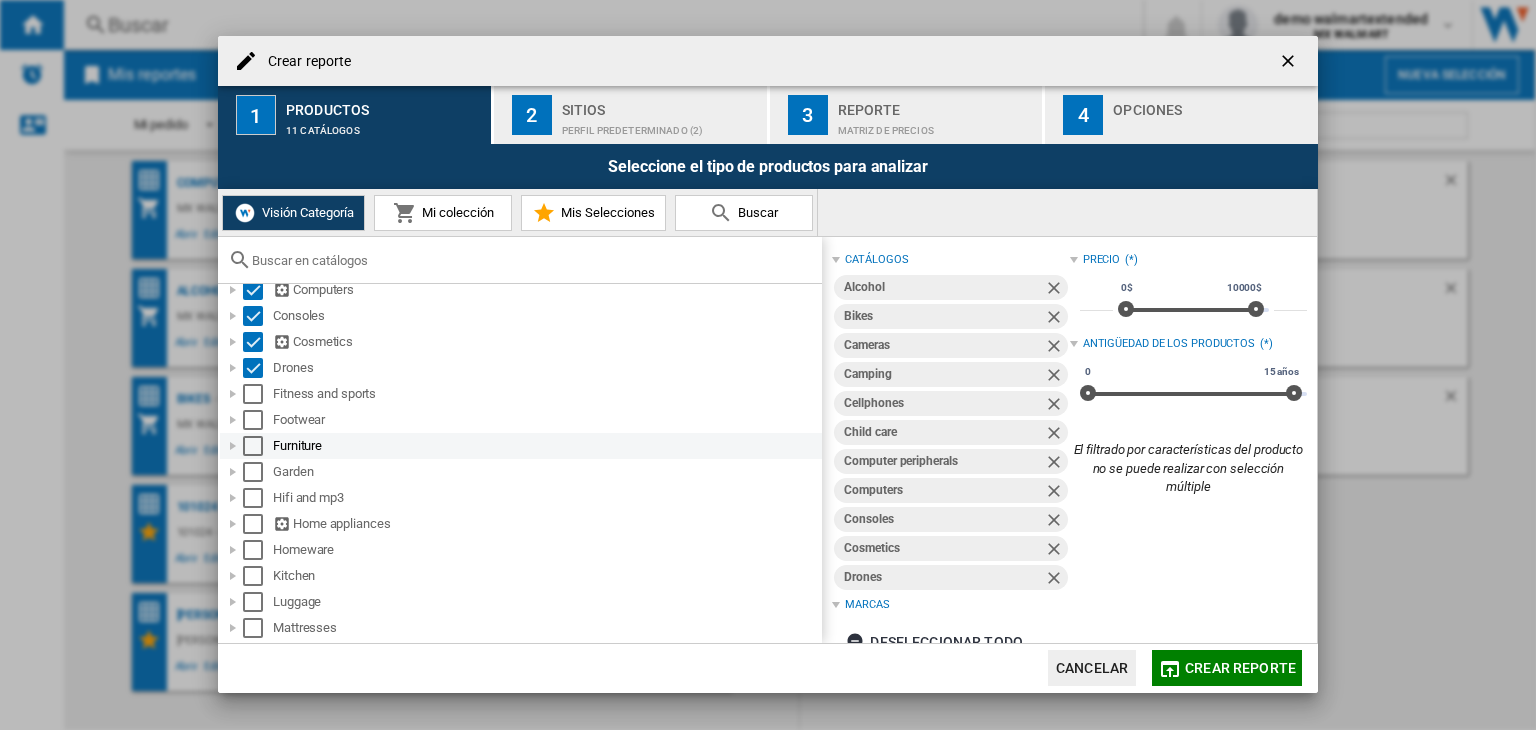 click at bounding box center [253, 420] 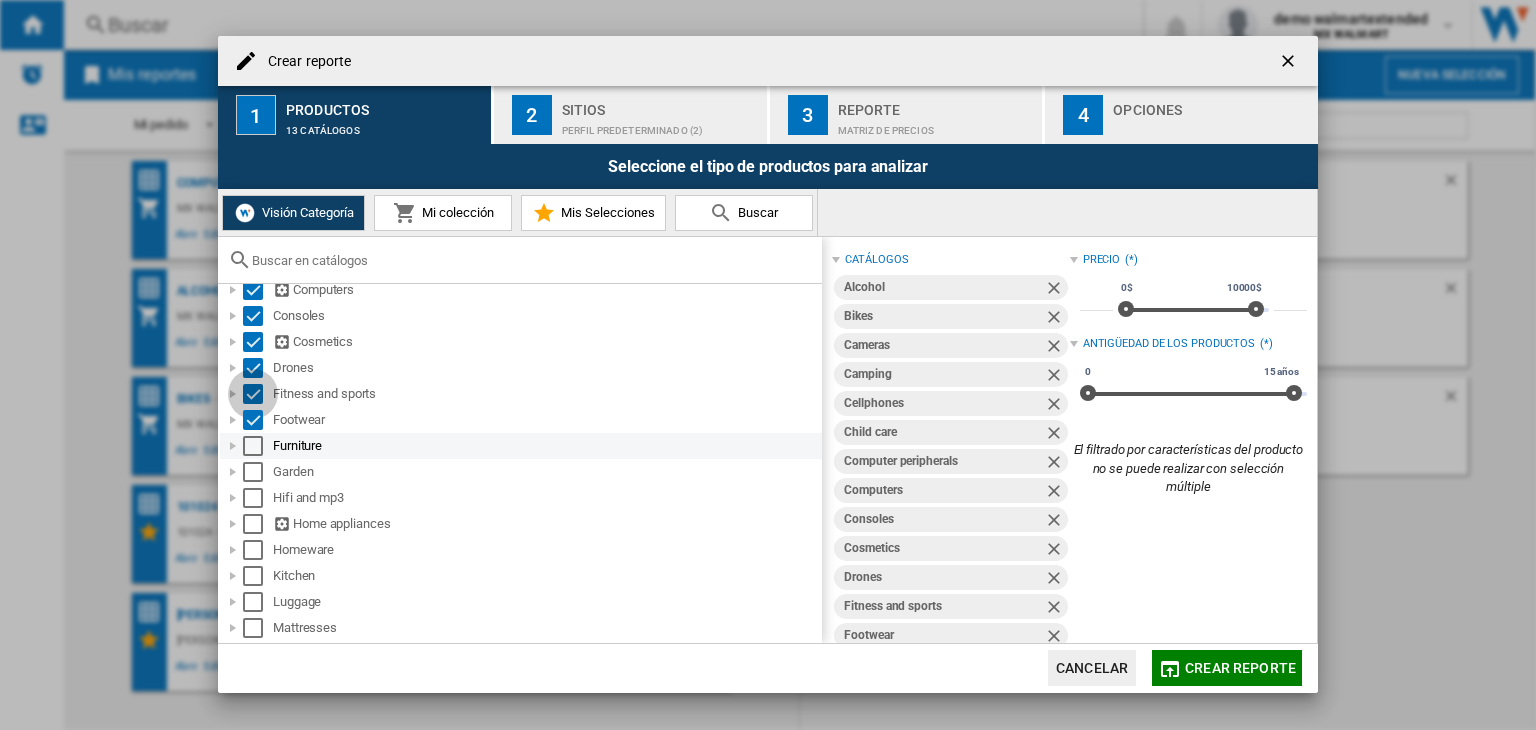 click at bounding box center (253, 446) 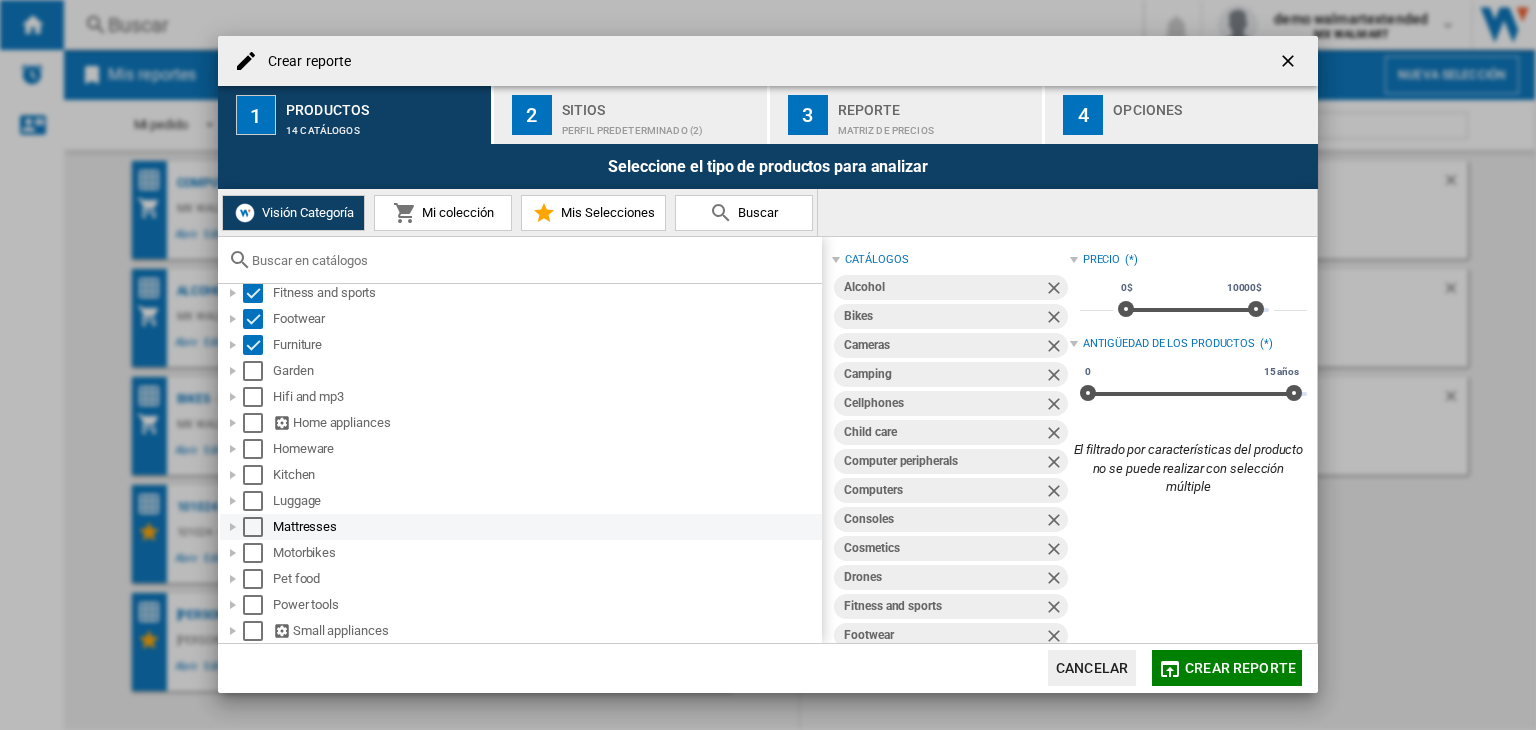 scroll, scrollTop: 300, scrollLeft: 0, axis: vertical 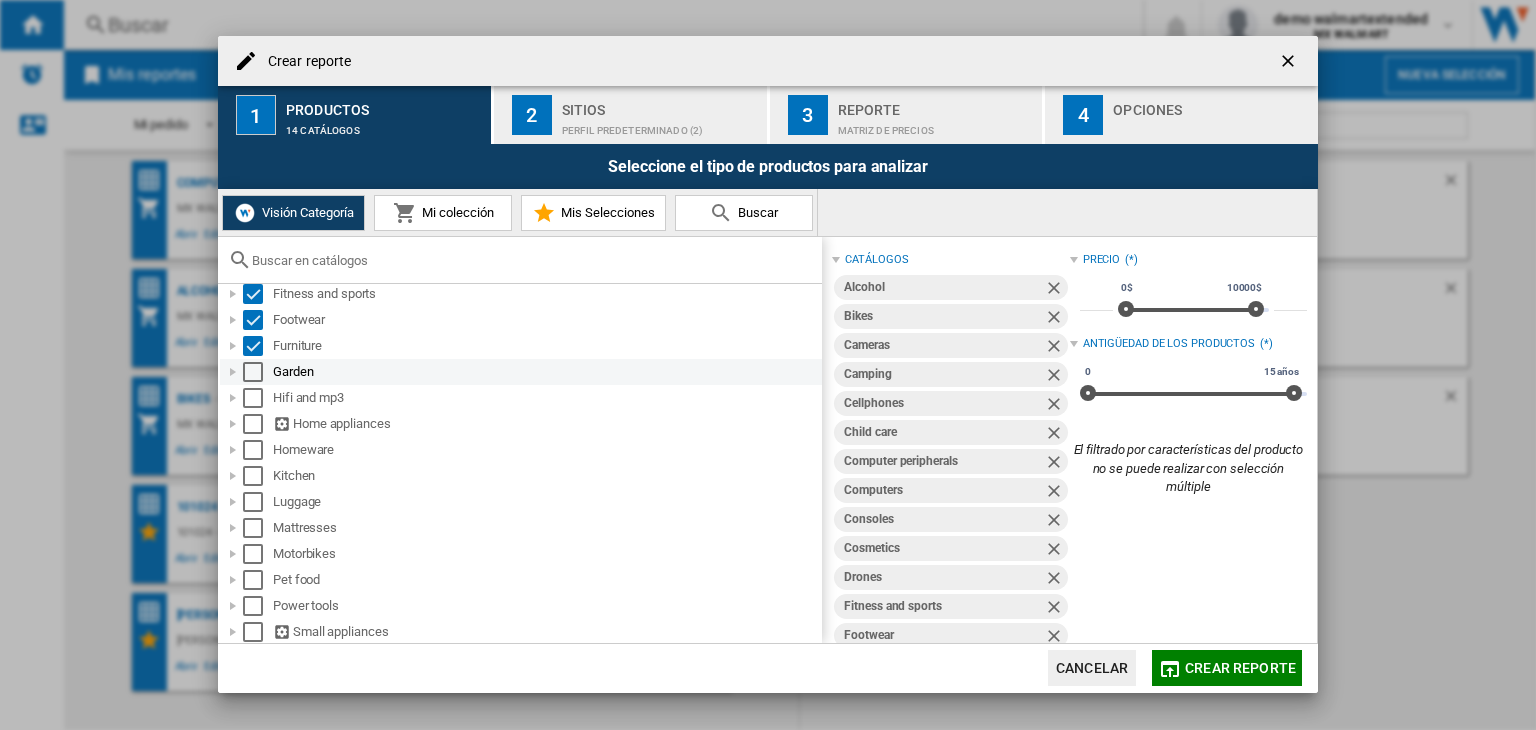 click at bounding box center (253, 372) 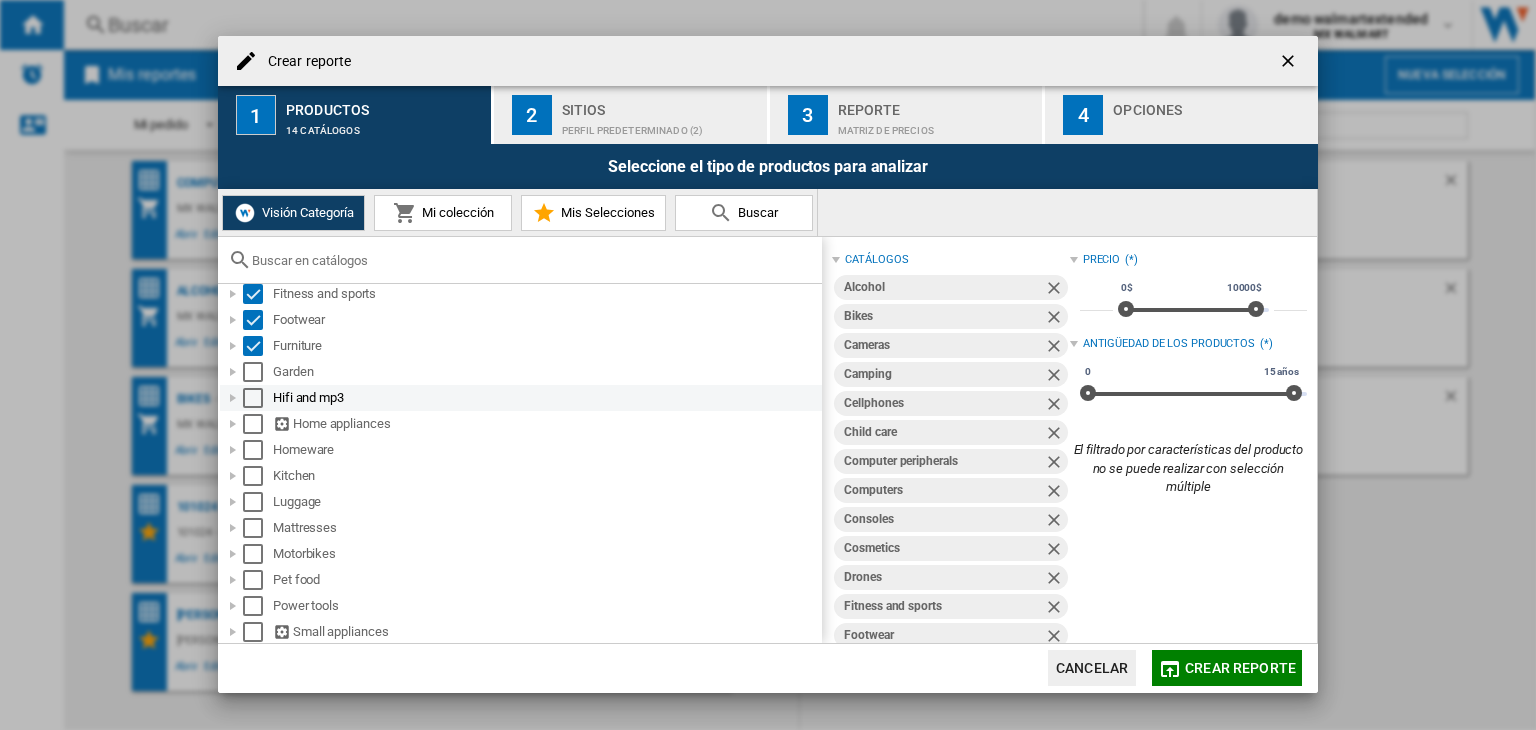 click at bounding box center (253, 398) 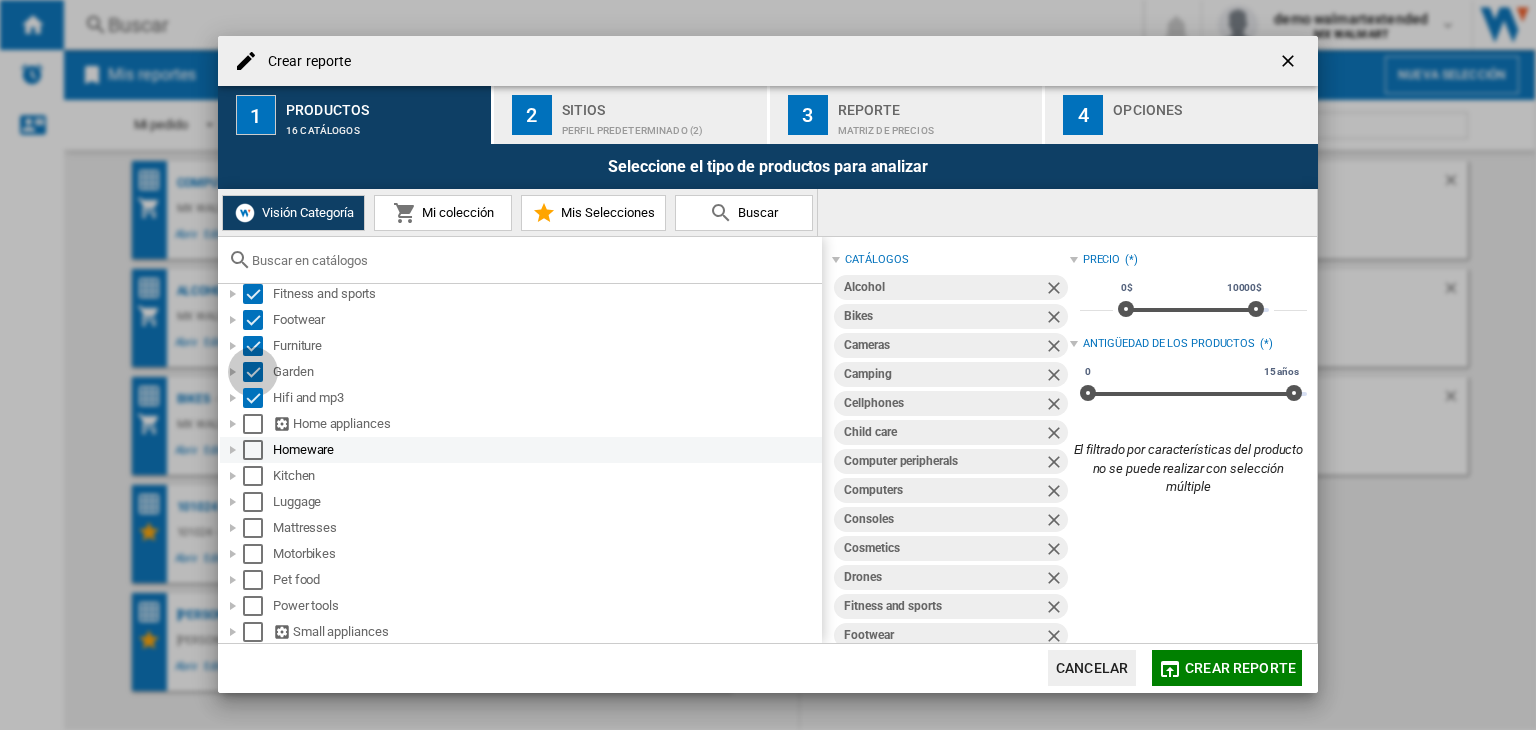 click at bounding box center [253, 424] 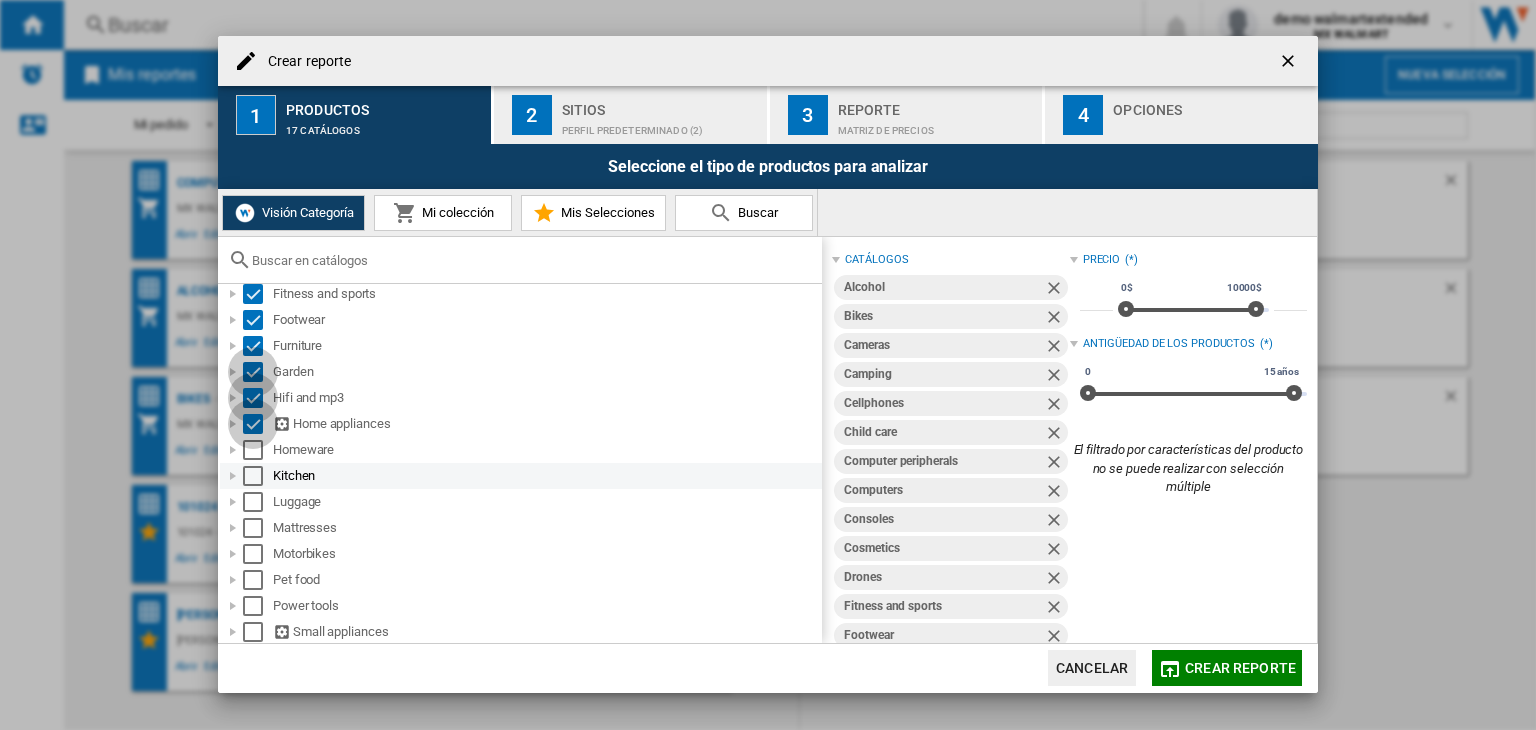 click at bounding box center (253, 450) 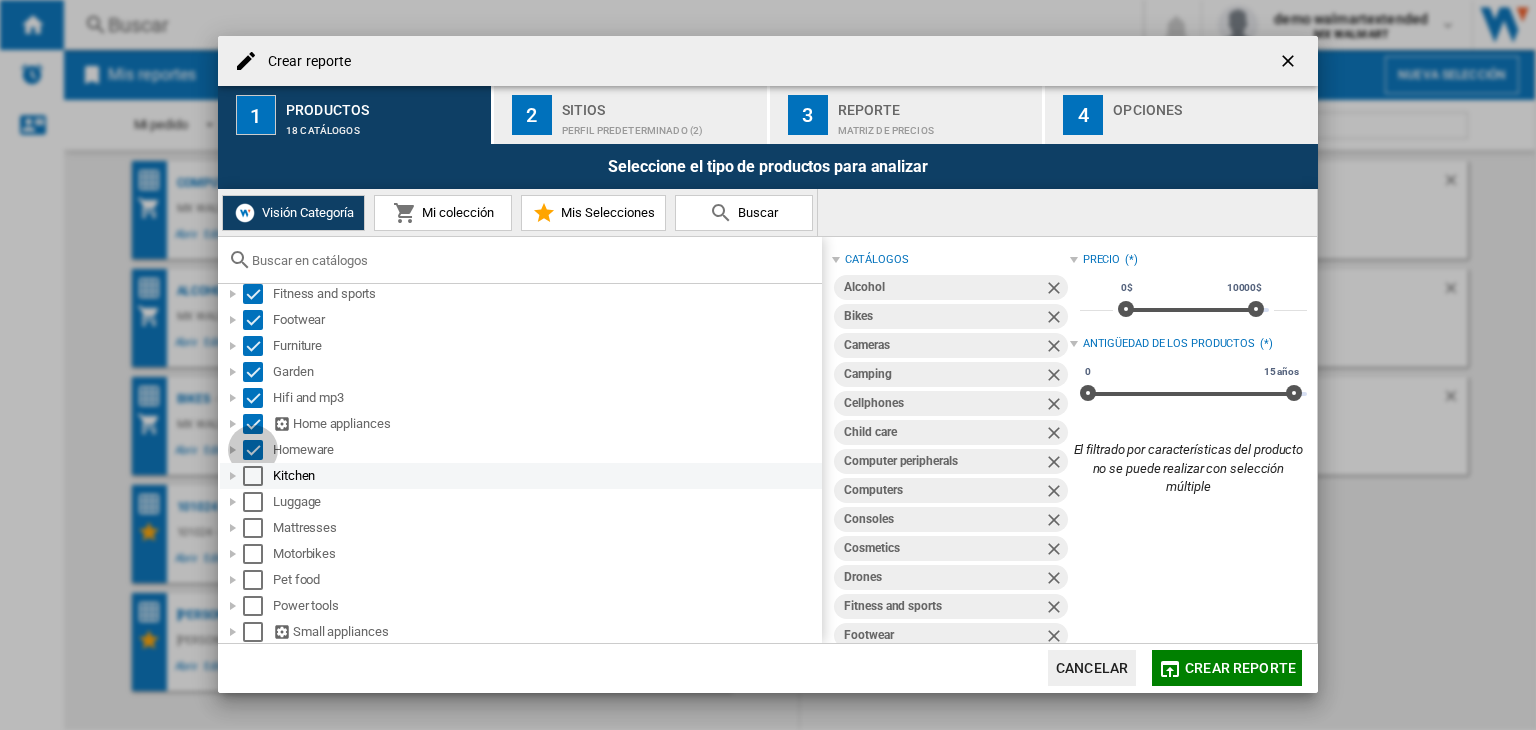 click at bounding box center [253, 476] 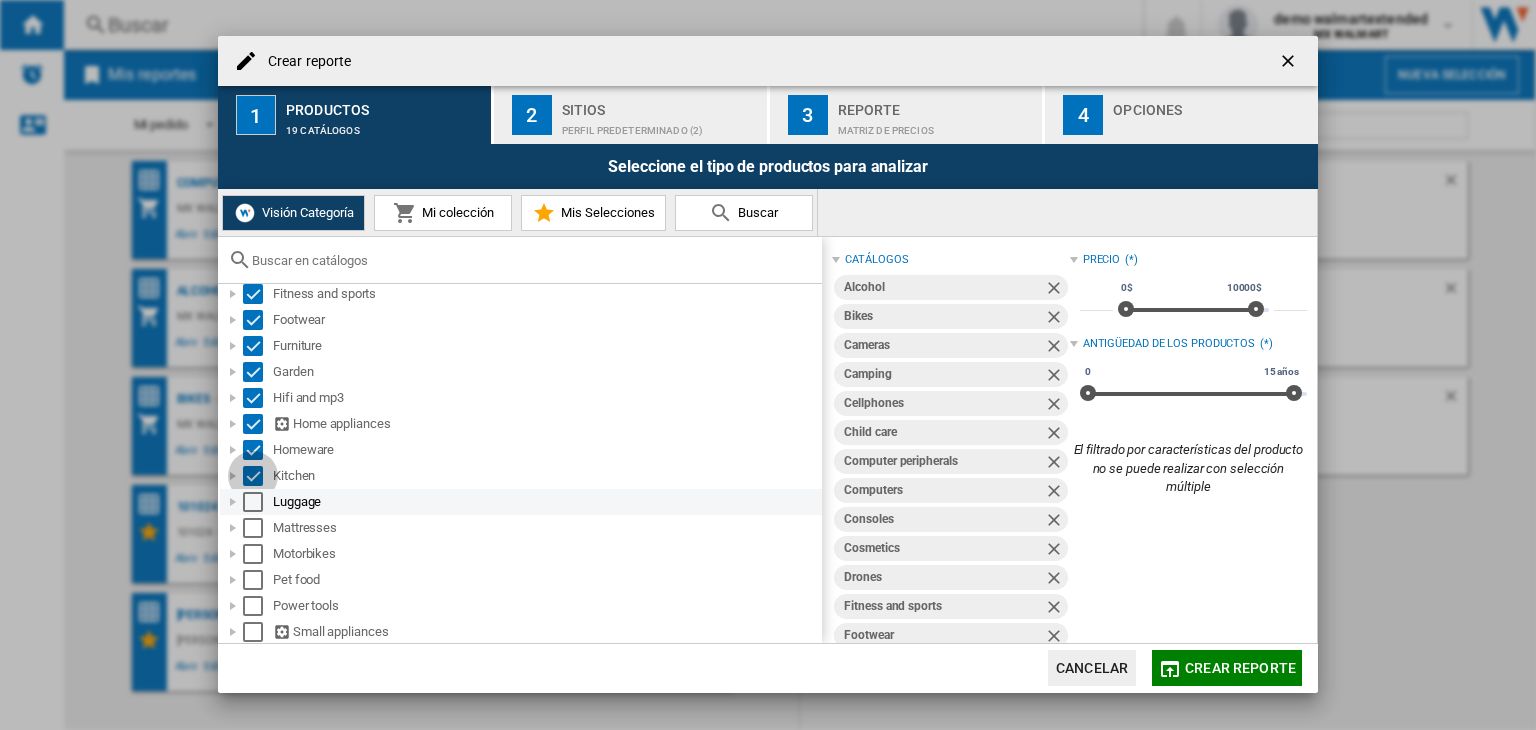 click at bounding box center (253, 502) 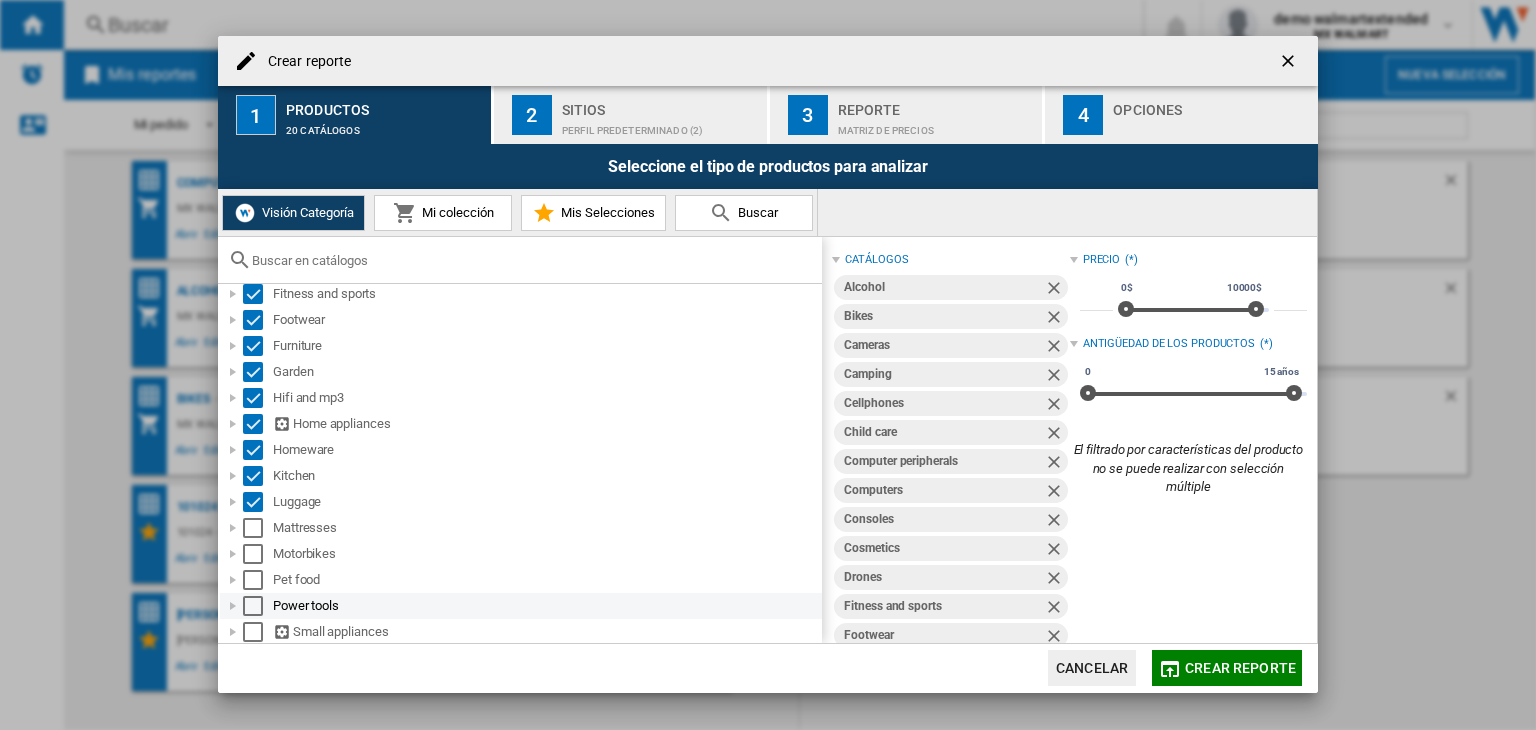 scroll, scrollTop: 400, scrollLeft: 0, axis: vertical 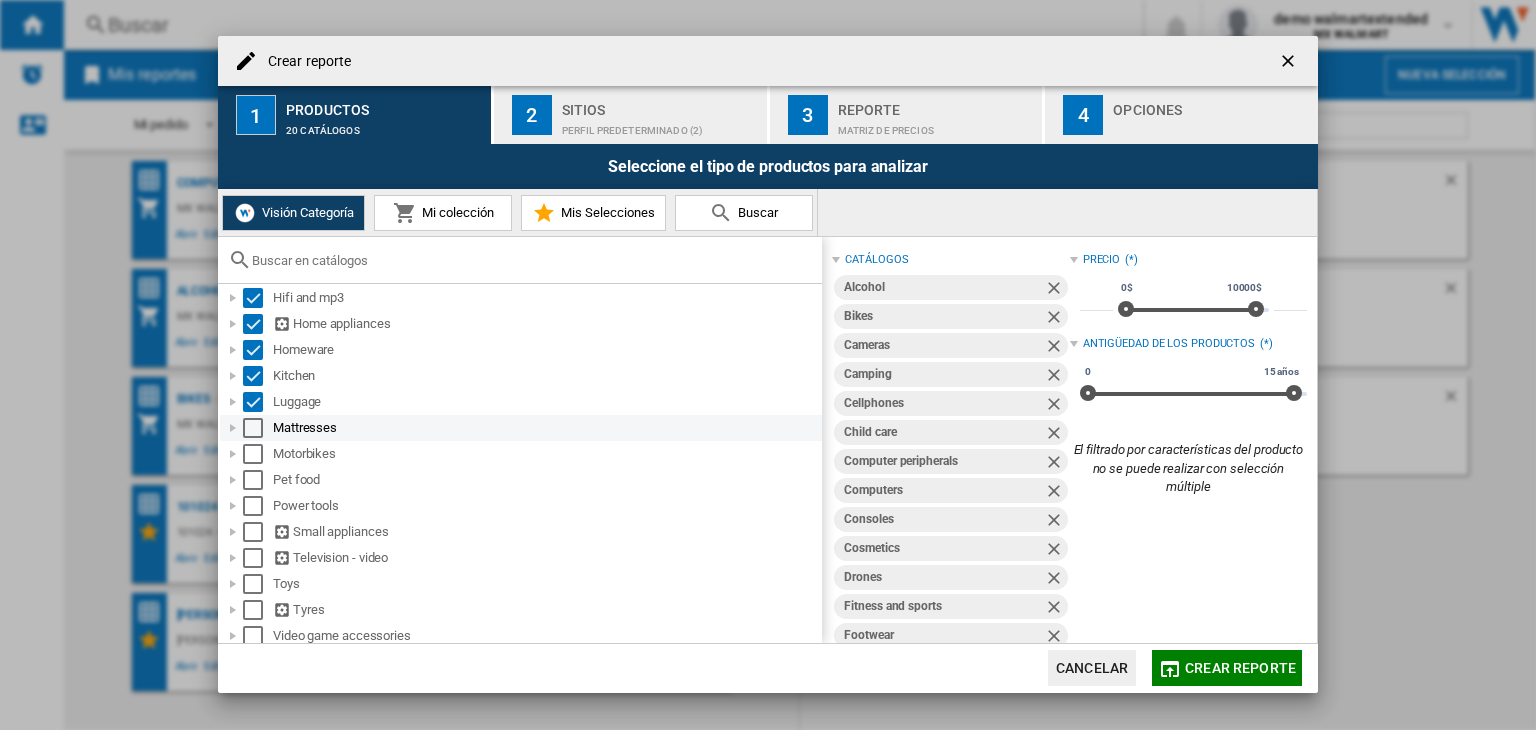 click at bounding box center (253, 428) 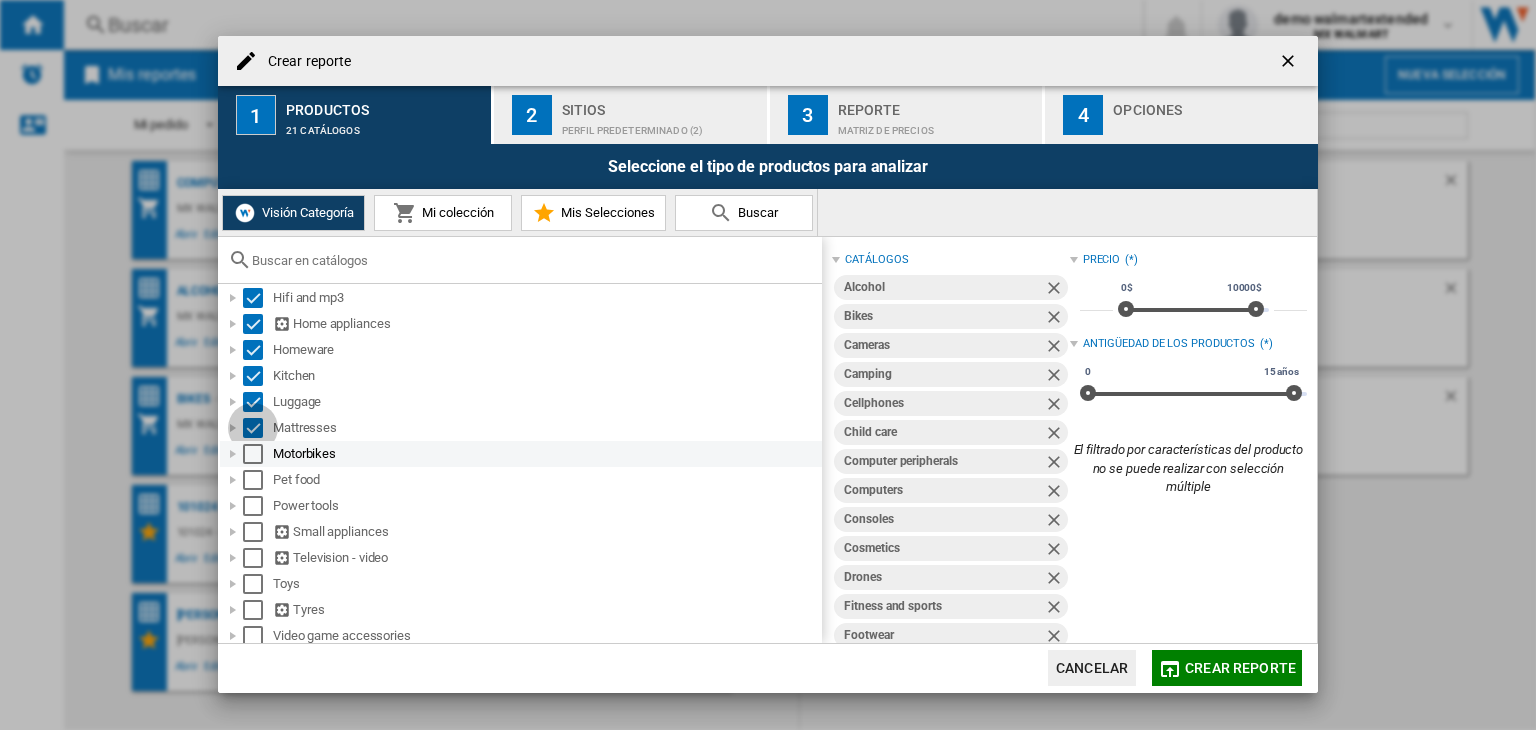 click at bounding box center [253, 454] 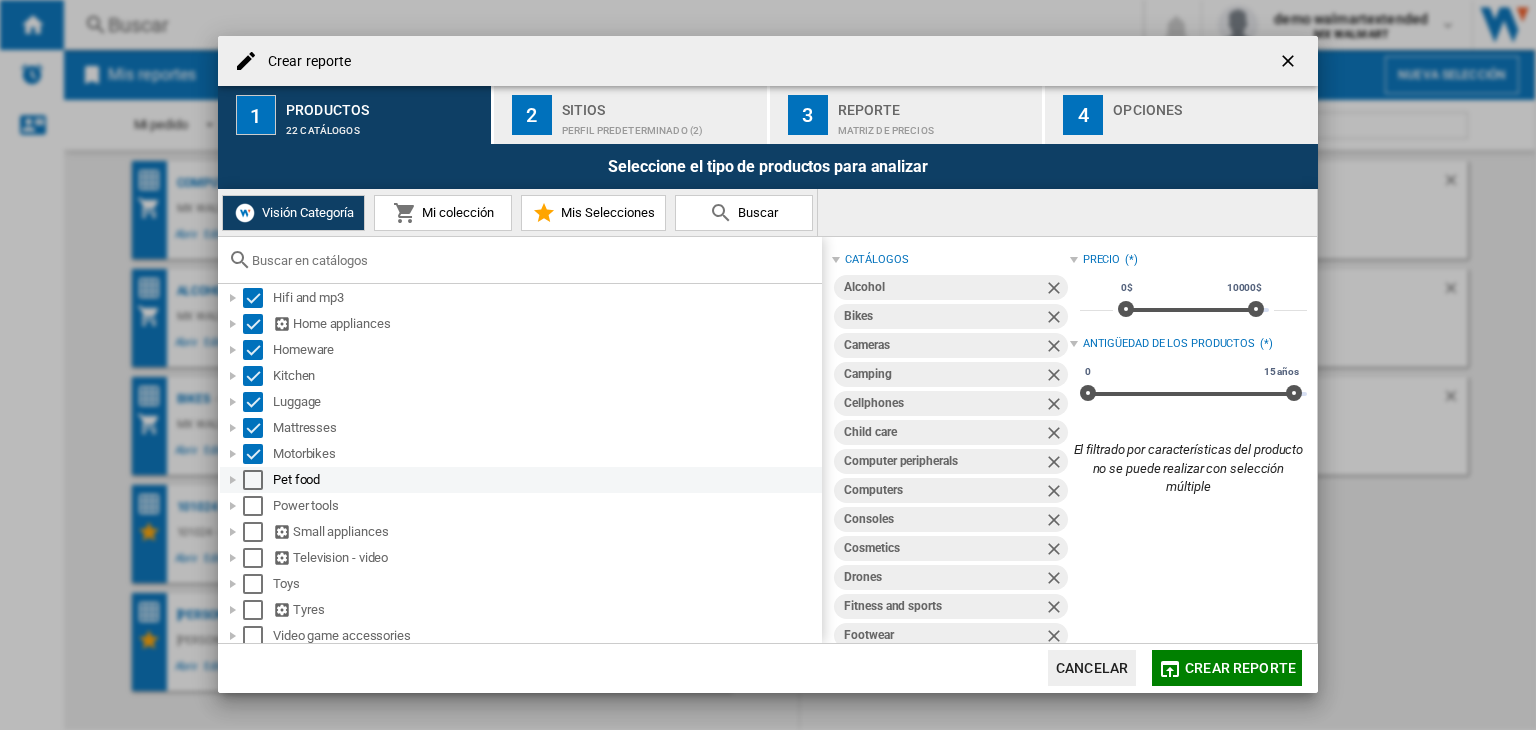 drag, startPoint x: 255, startPoint y: 482, endPoint x: 320, endPoint y: 523, distance: 76.8505 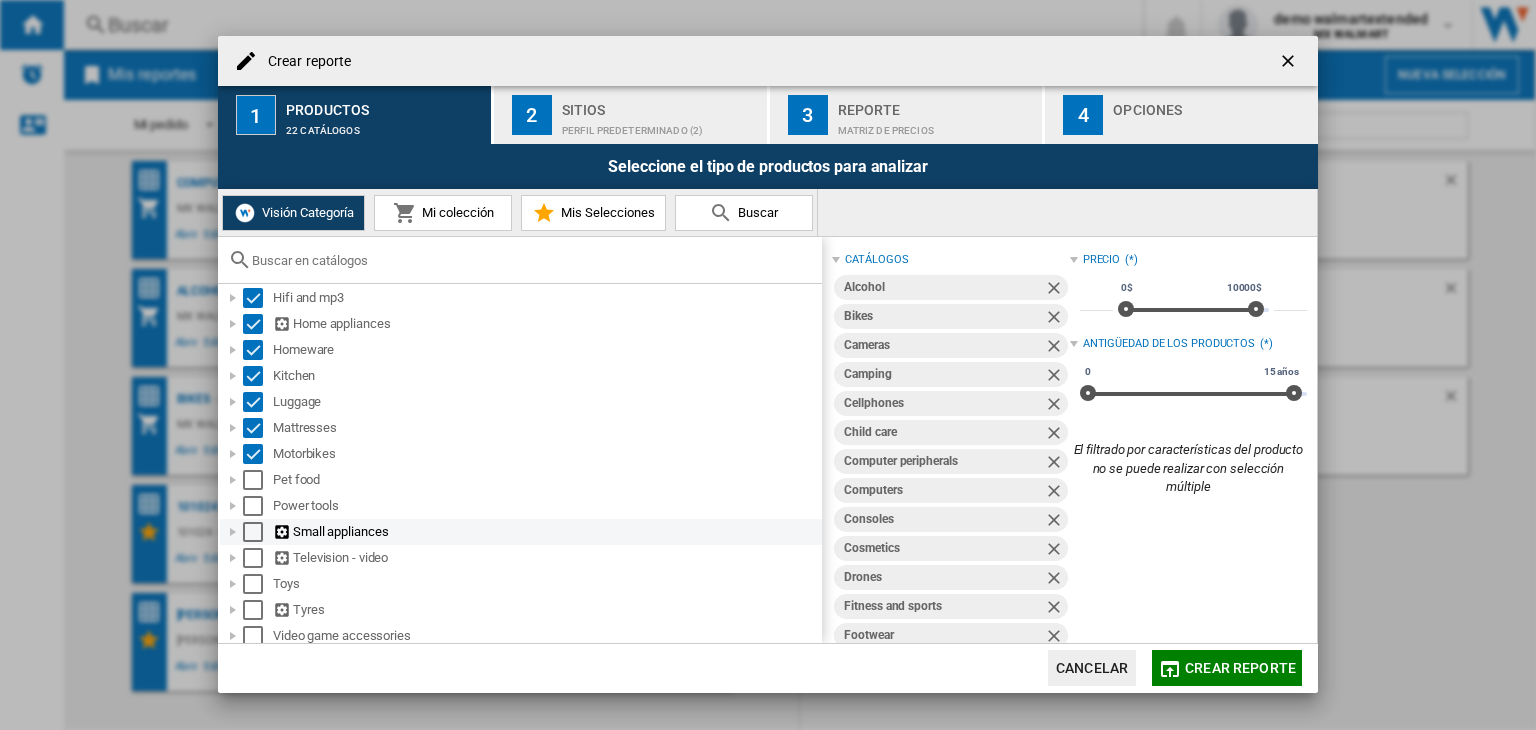 click at bounding box center [253, 506] 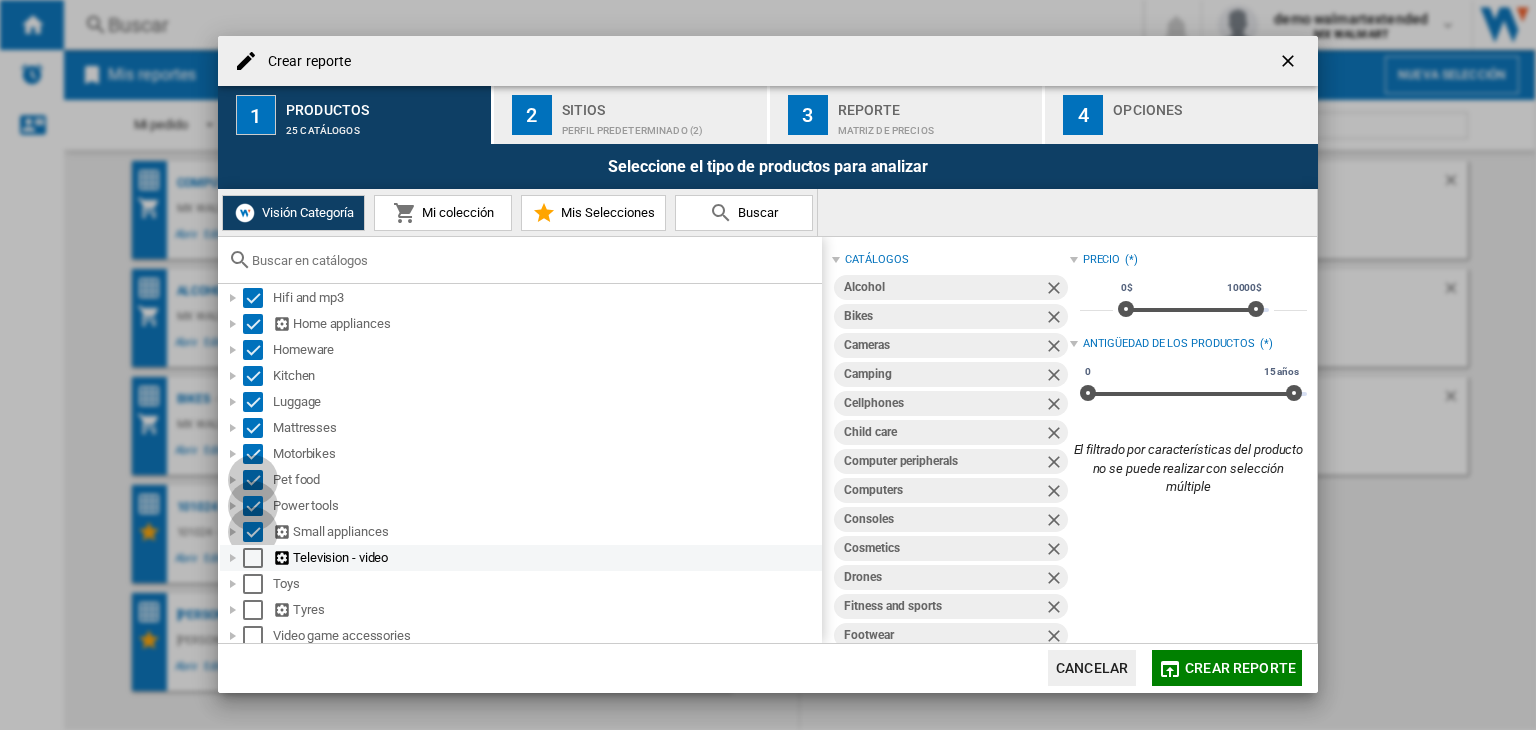 scroll, scrollTop: 436, scrollLeft: 0, axis: vertical 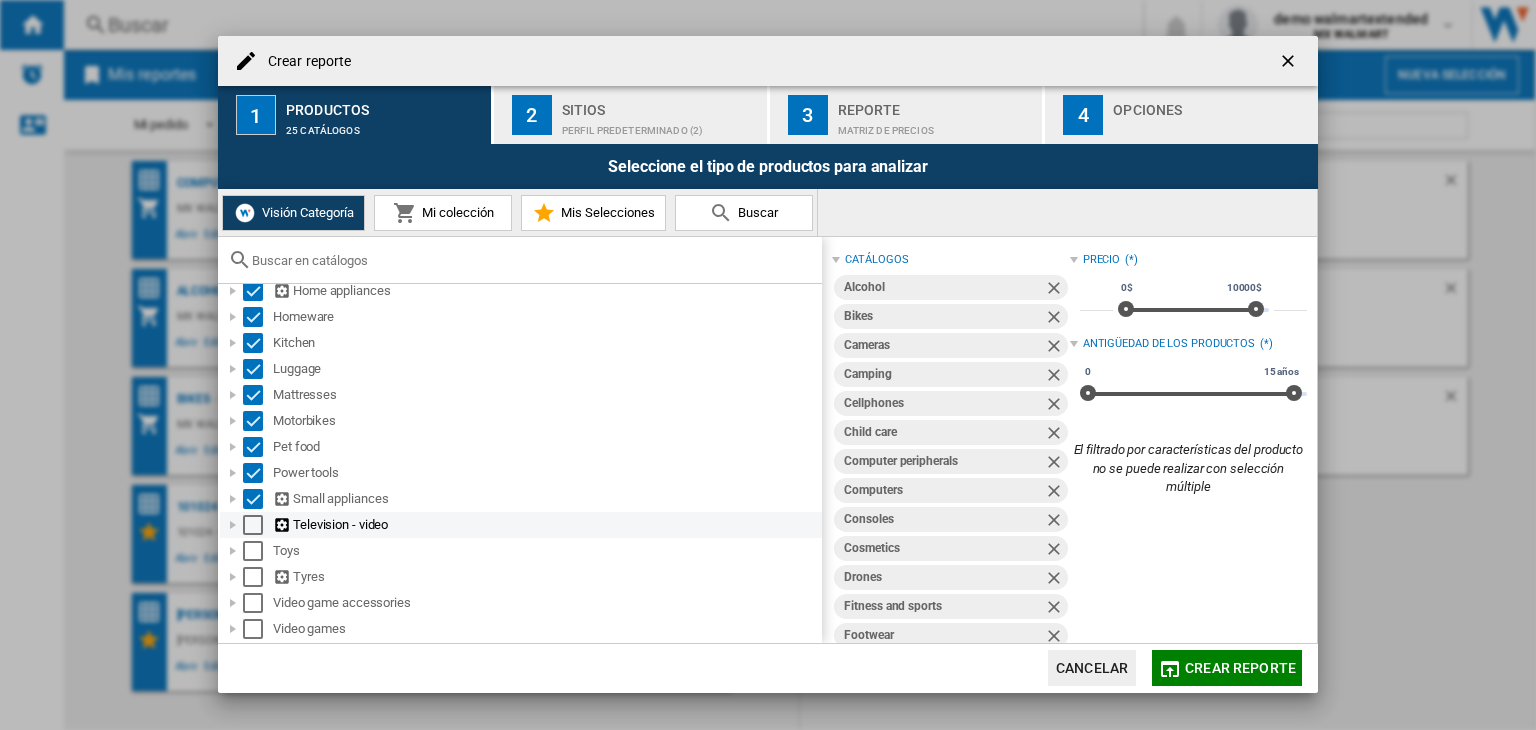 click at bounding box center [253, 525] 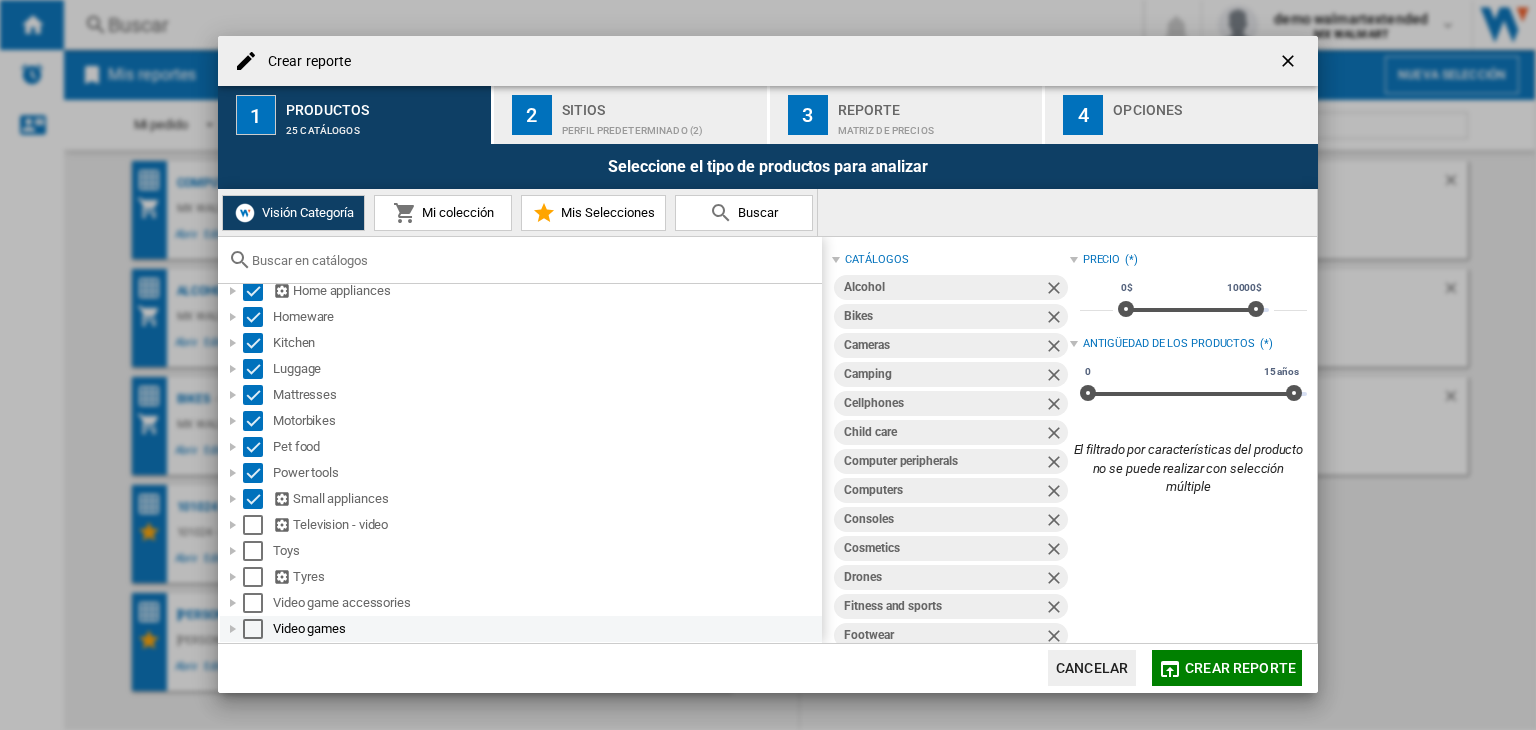 click at bounding box center [253, 551] 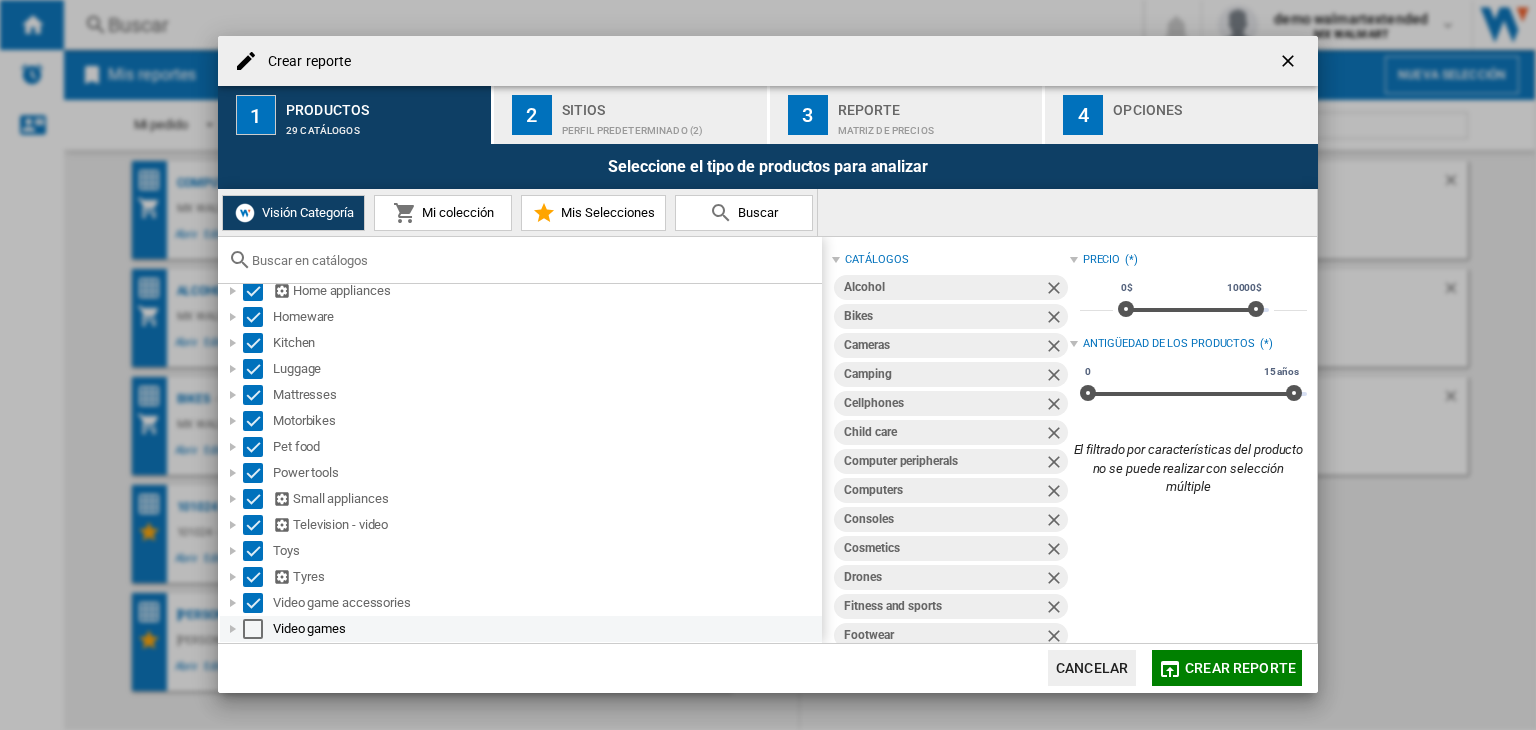 click at bounding box center [253, 629] 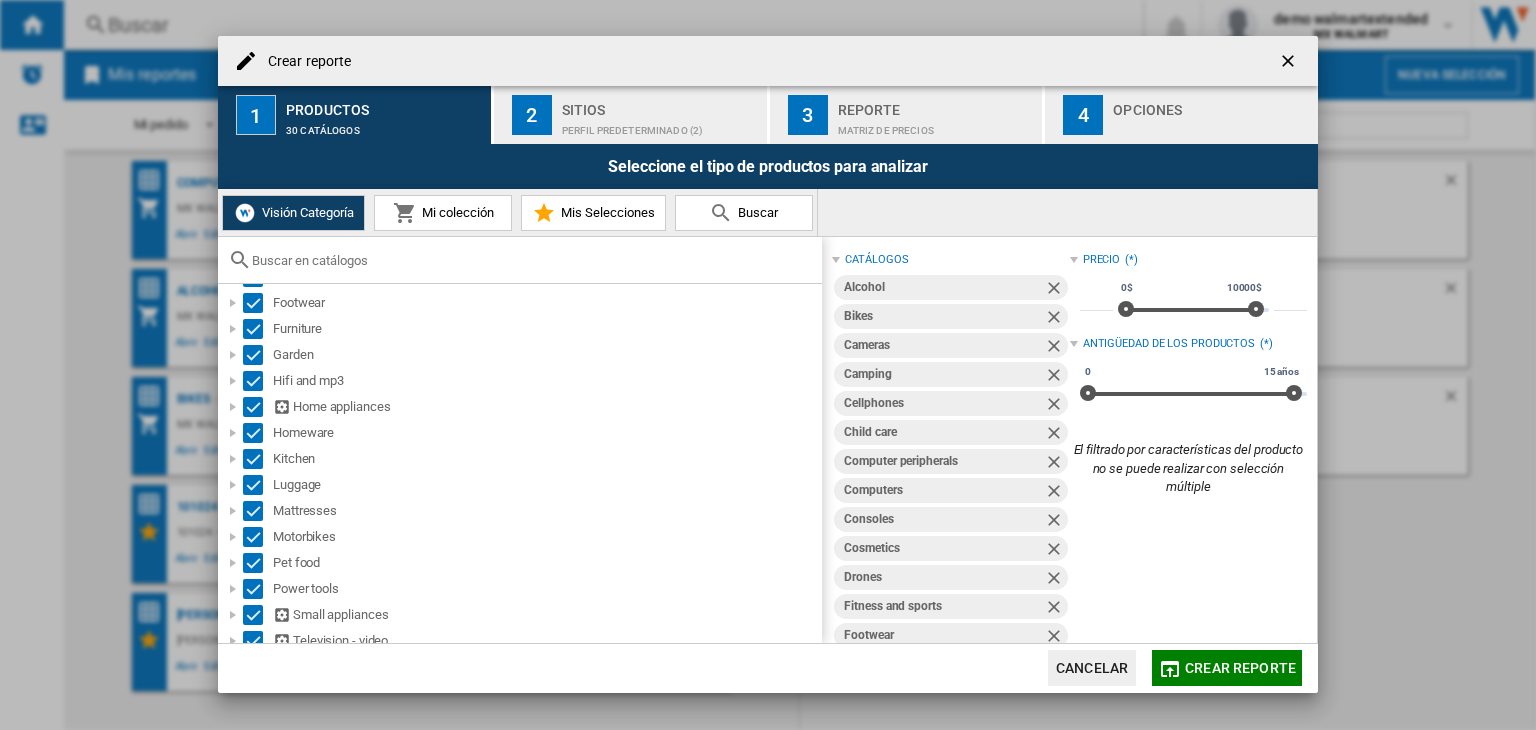 scroll, scrollTop: 0, scrollLeft: 0, axis: both 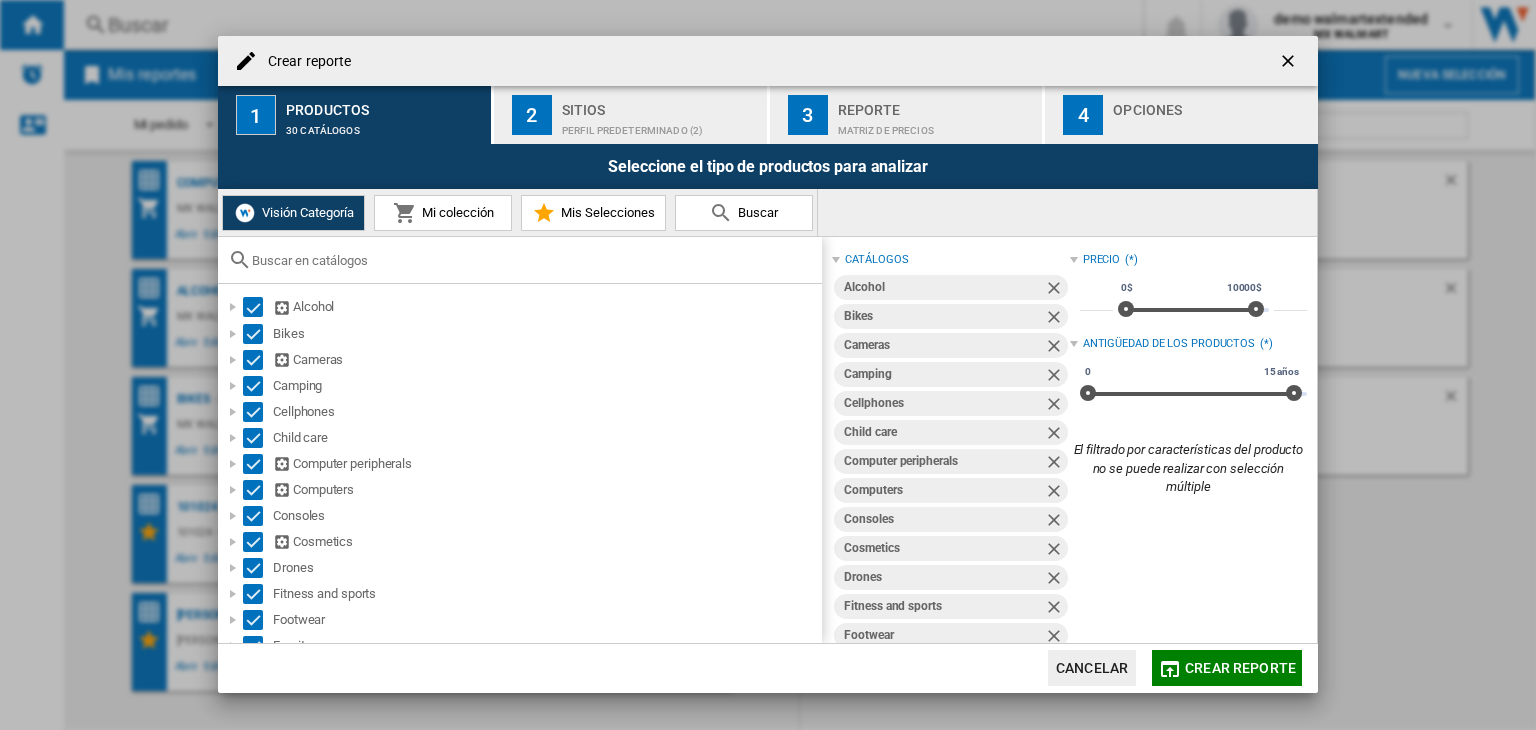 click on "Sitios" at bounding box center (660, 104) 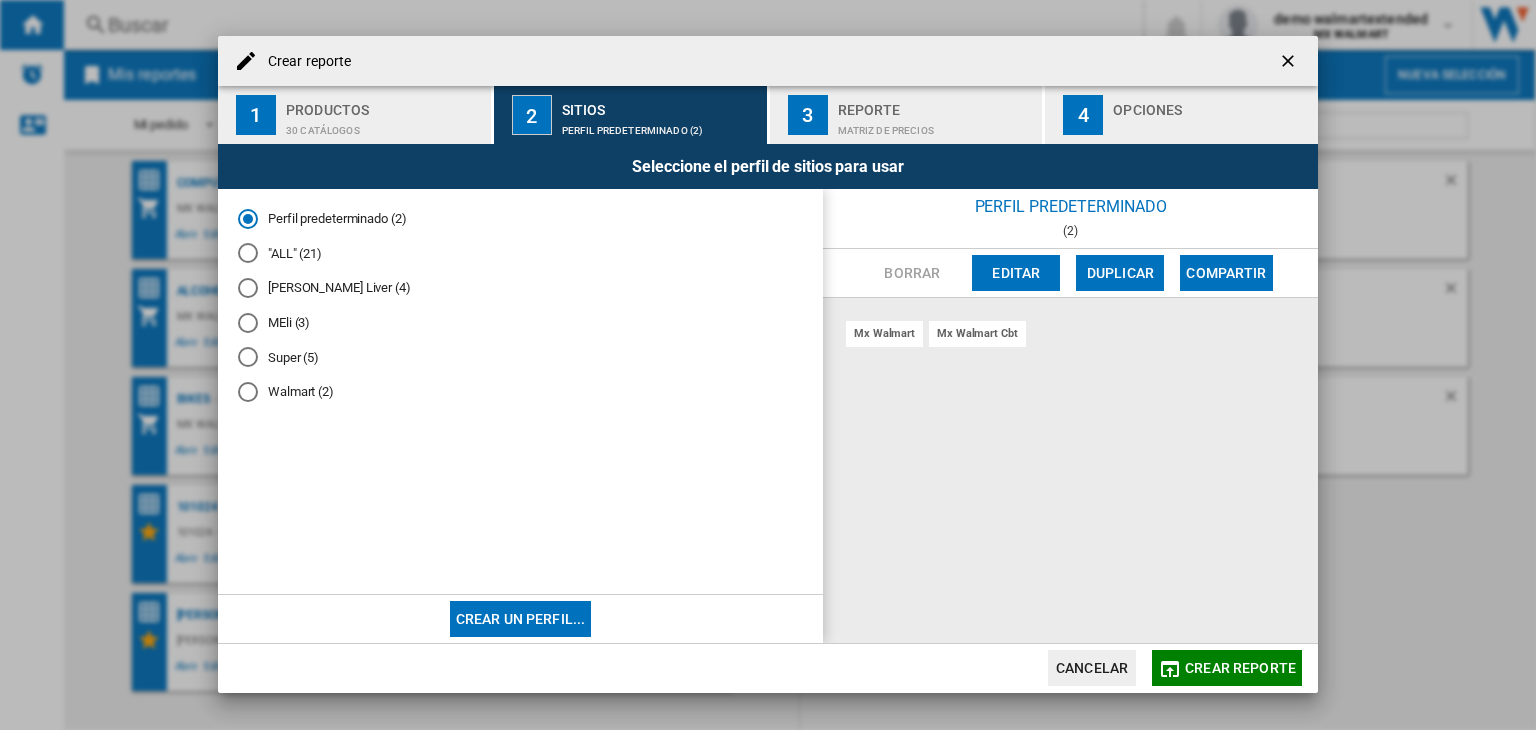 click on ""ALL" (21)" at bounding box center [520, 253] 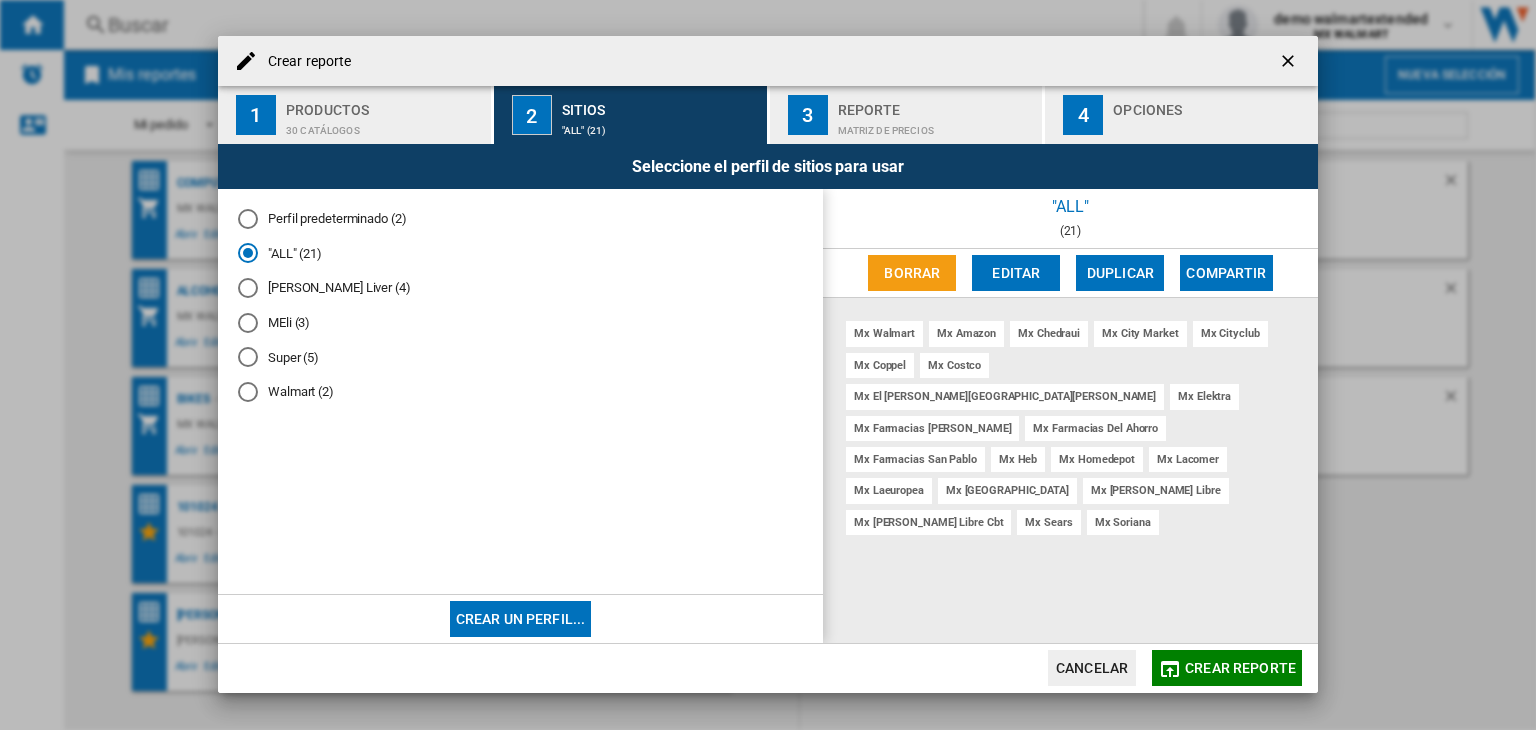 click on "[PERSON_NAME] Liver (4)" at bounding box center (520, 288) 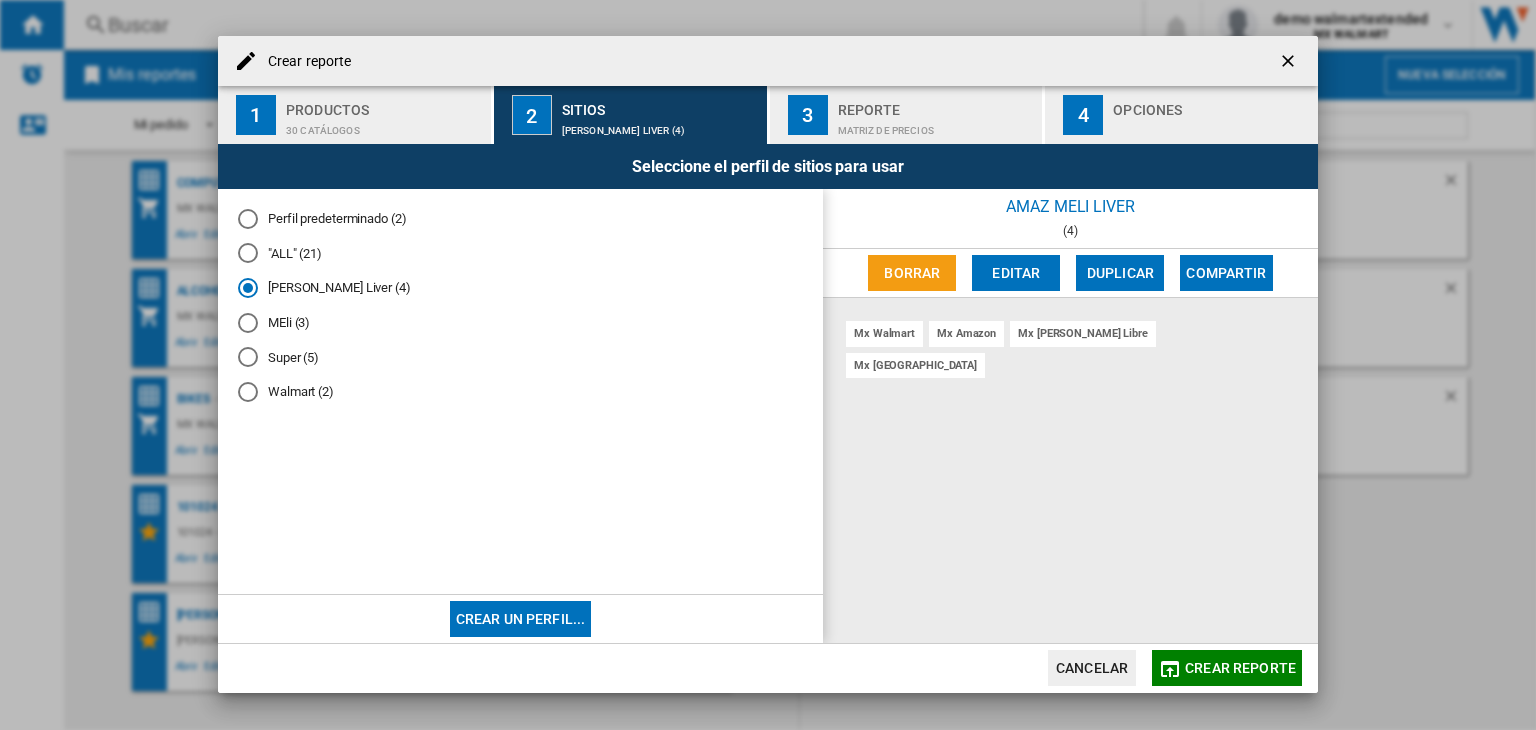 click on "MEli (3)" at bounding box center (520, 322) 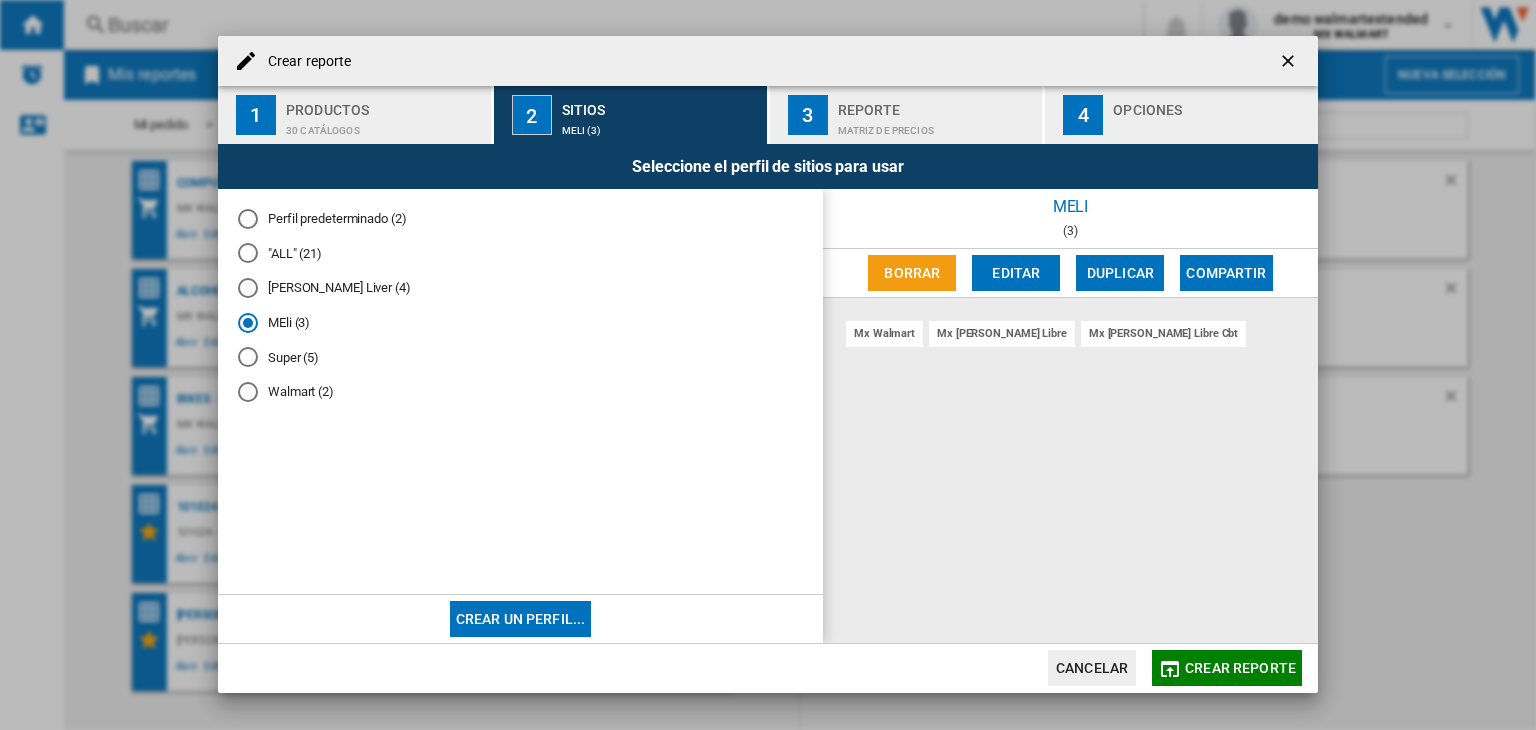 click on "Super (5)" at bounding box center [520, 357] 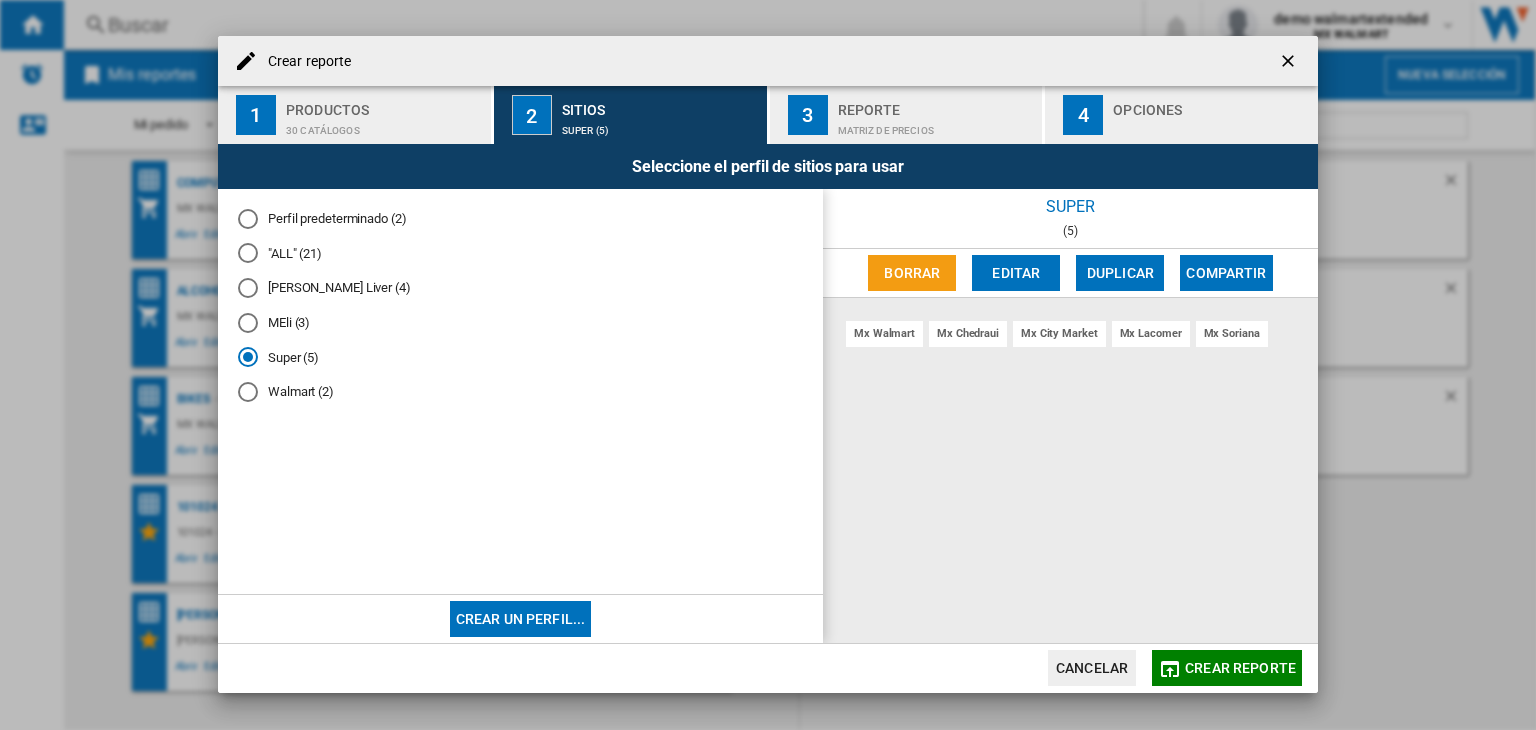 click on "Walmart (2)" at bounding box center (520, 392) 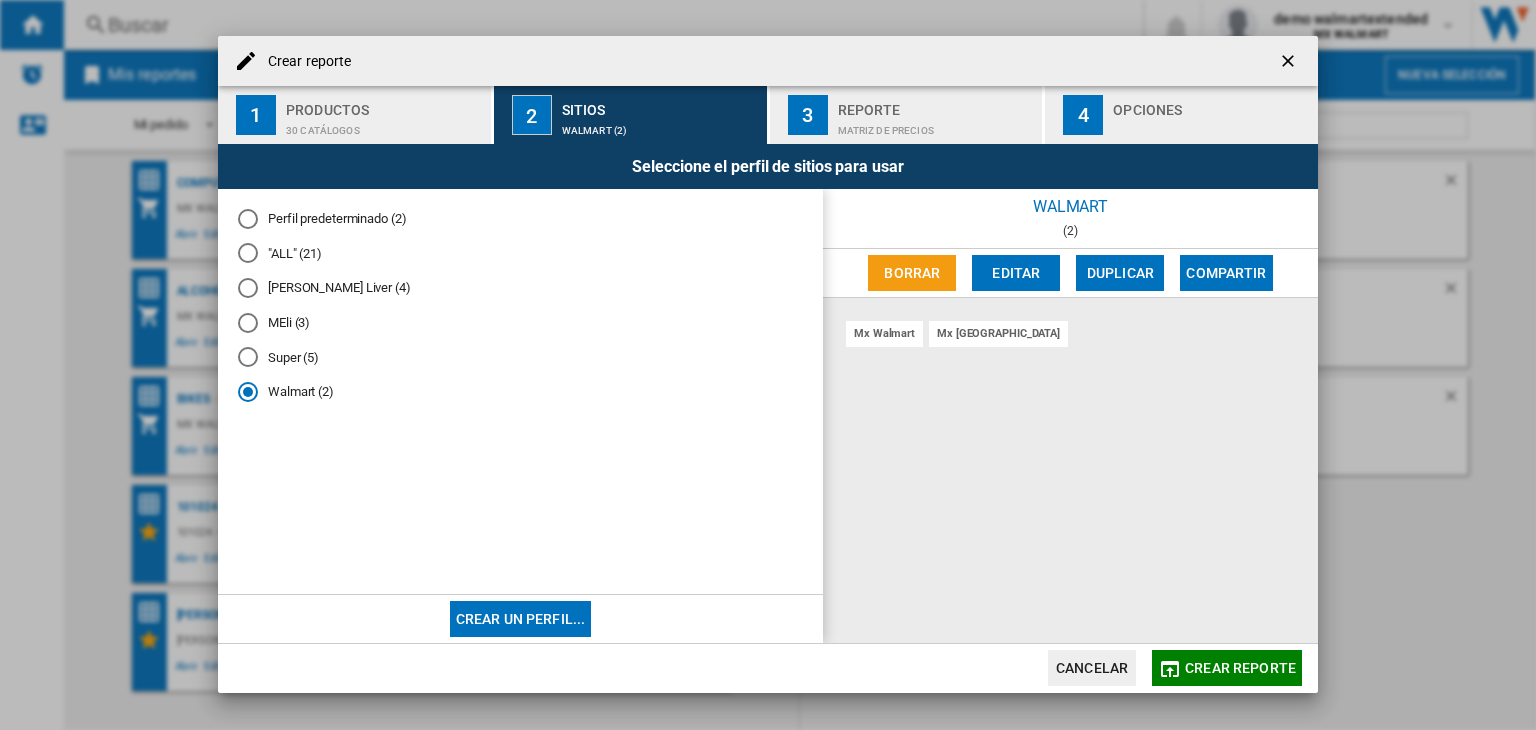 click on "Crear un perfil..." at bounding box center (521, 619) 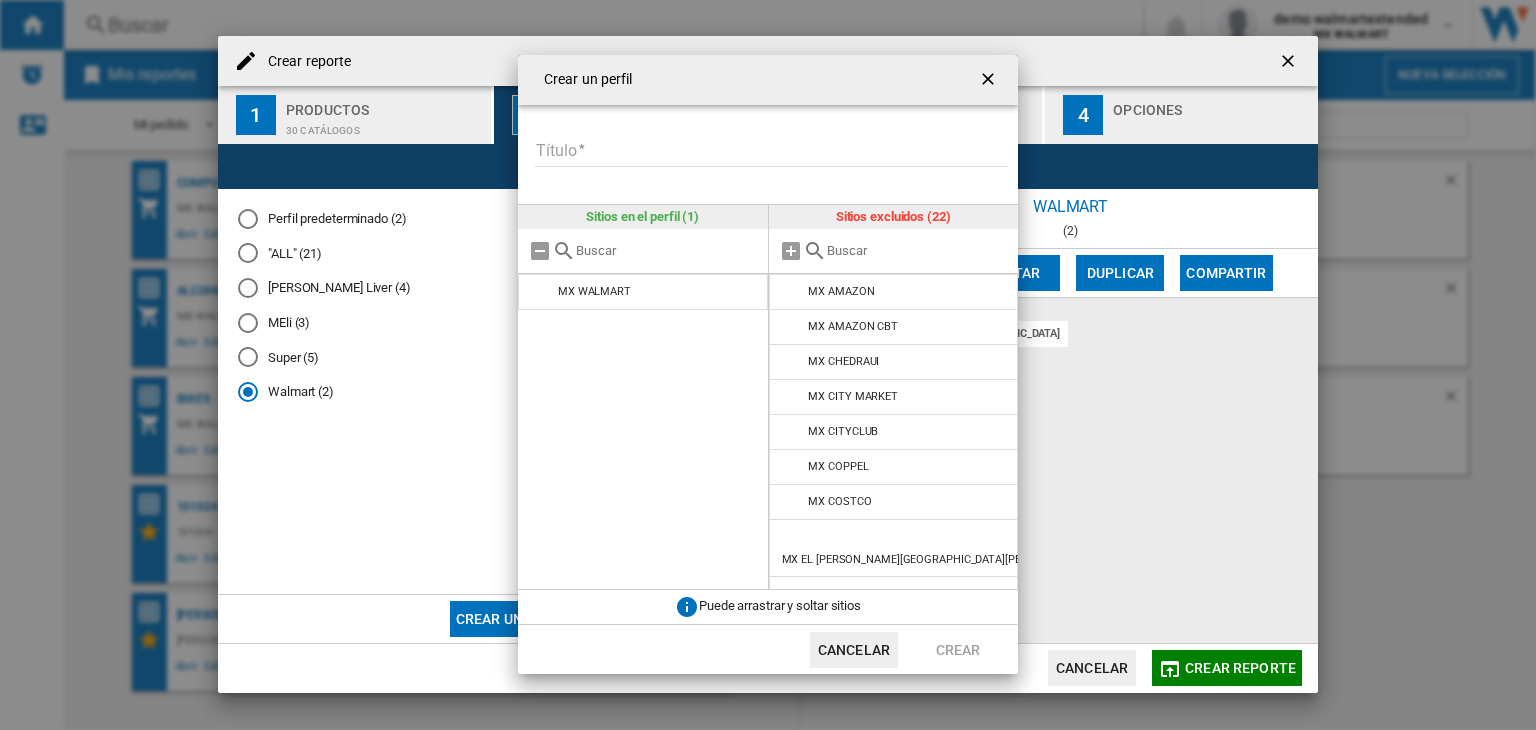 click on "Título" at bounding box center (771, 152) 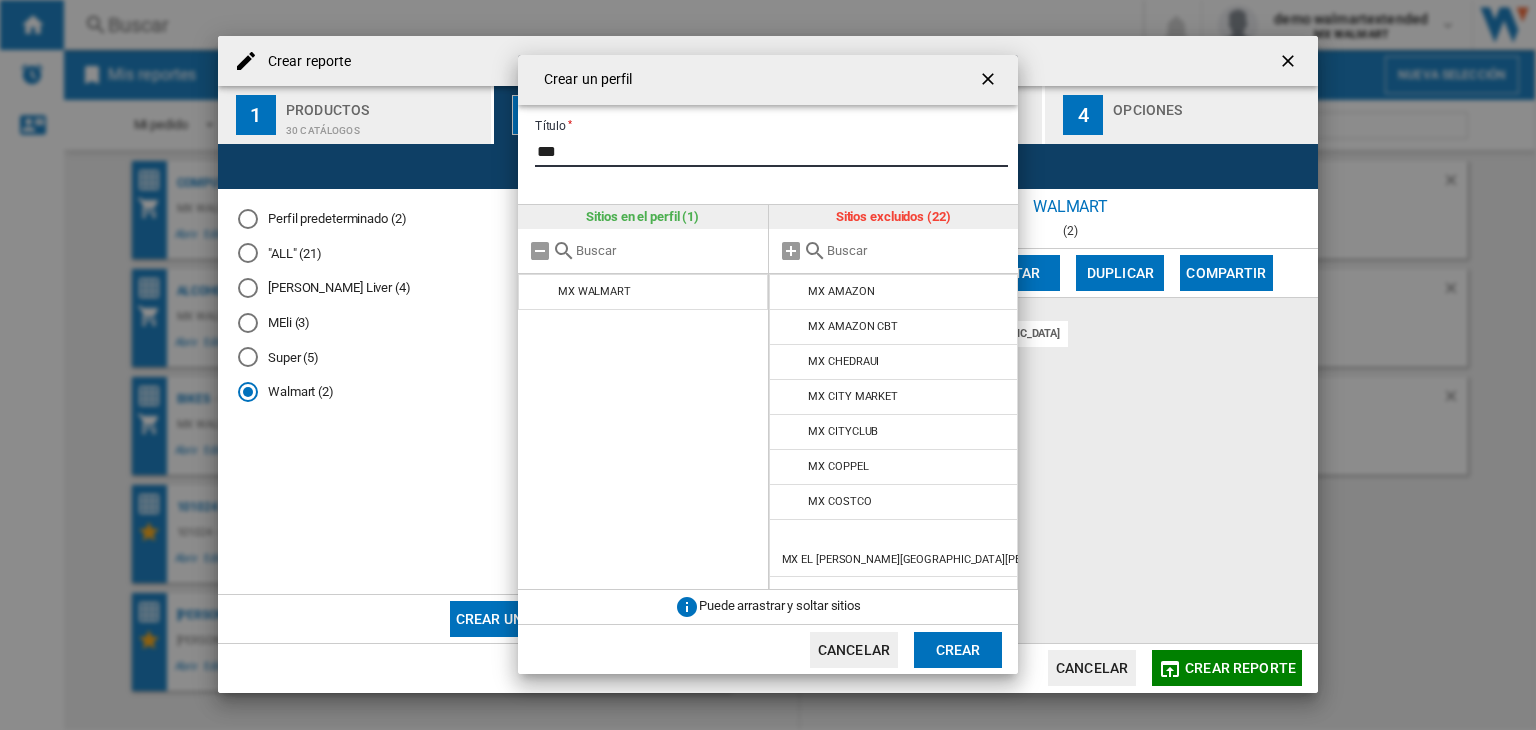 type on "***" 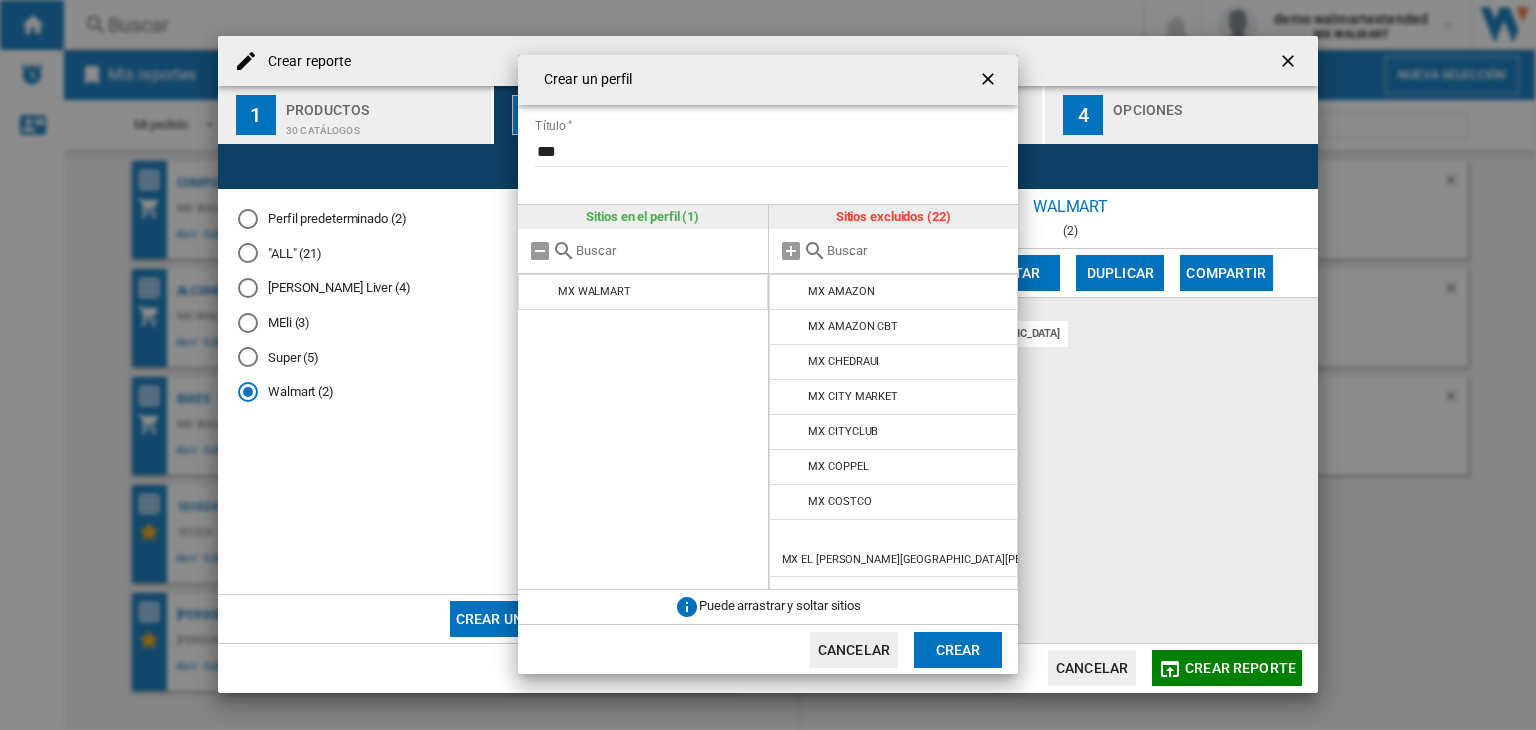 click at bounding box center (918, 250) 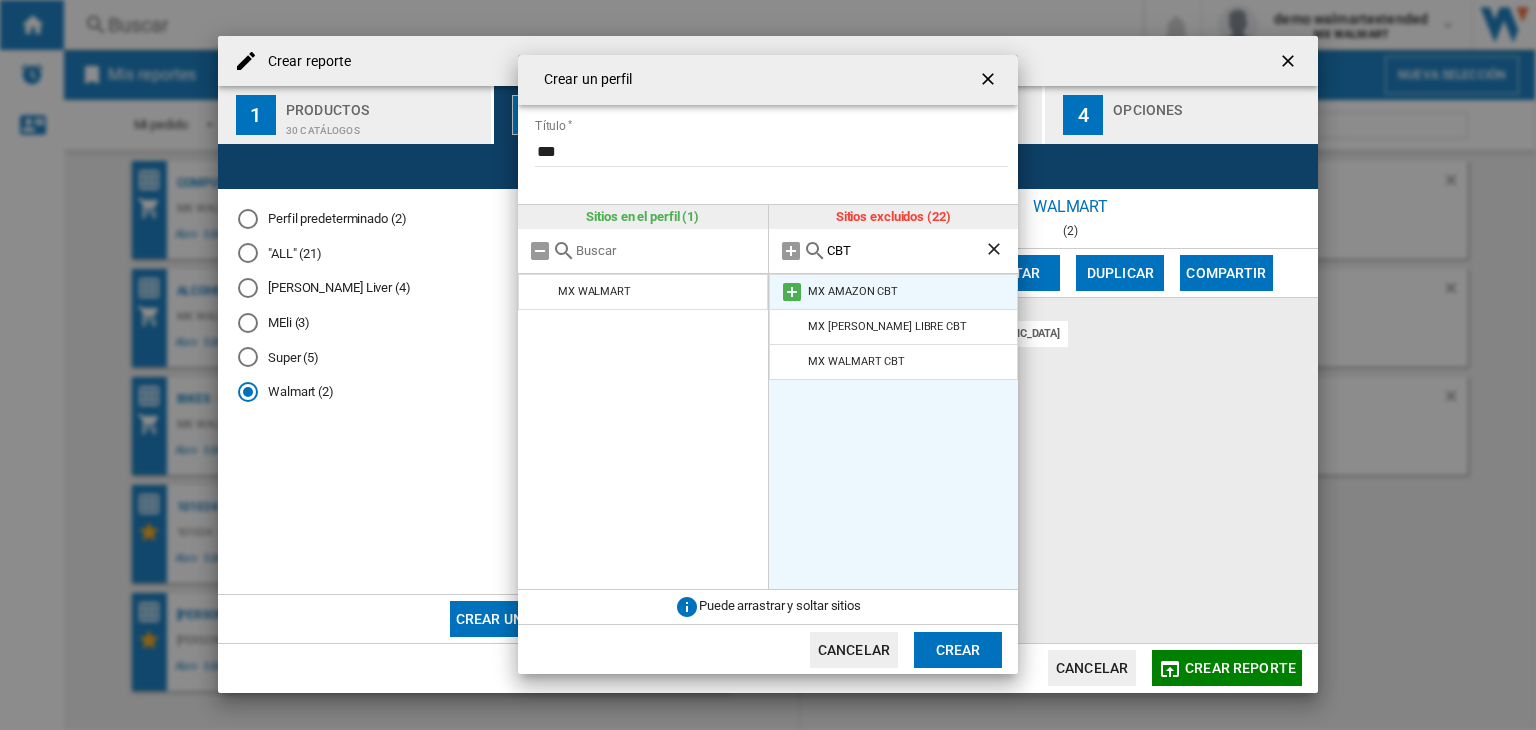 type on "CBT" 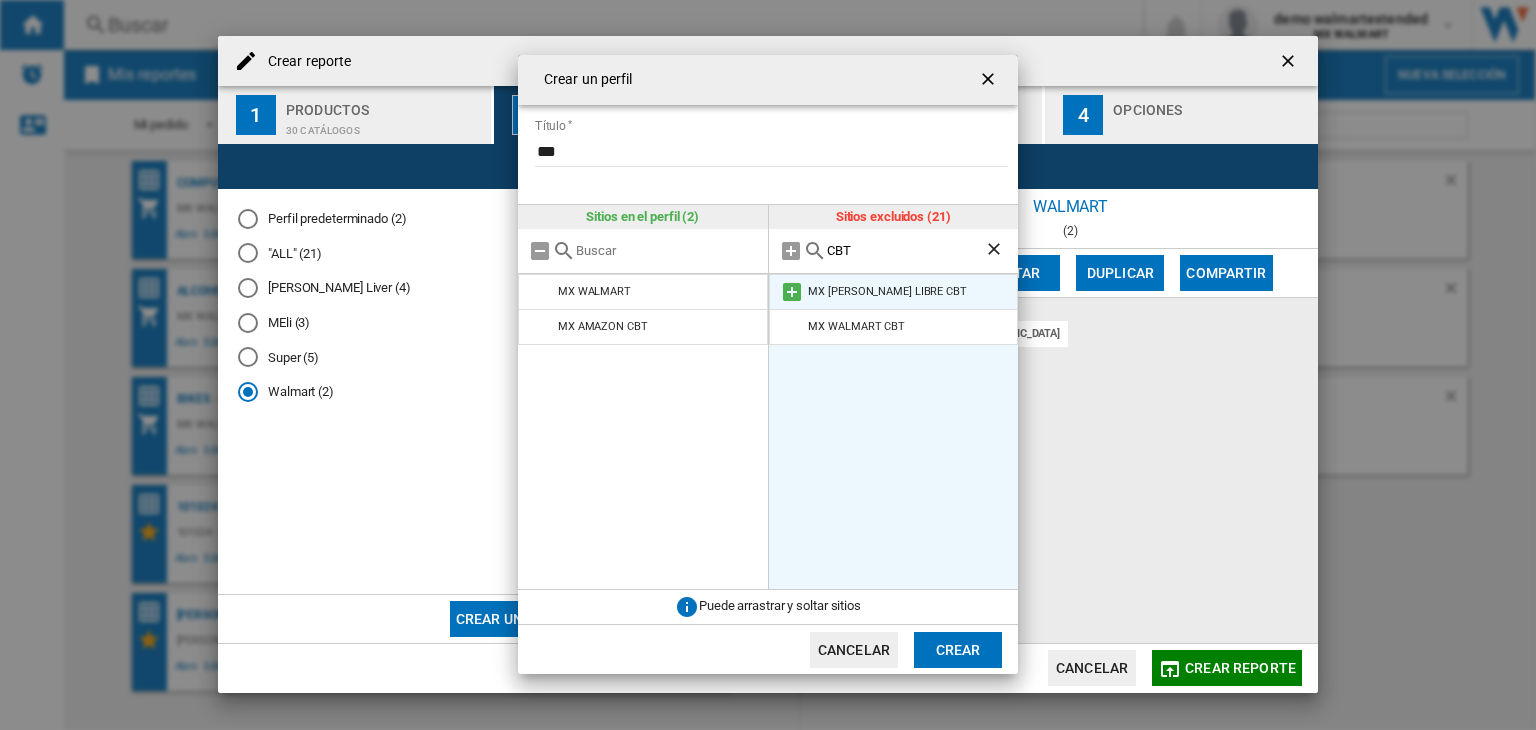 click at bounding box center [792, 292] 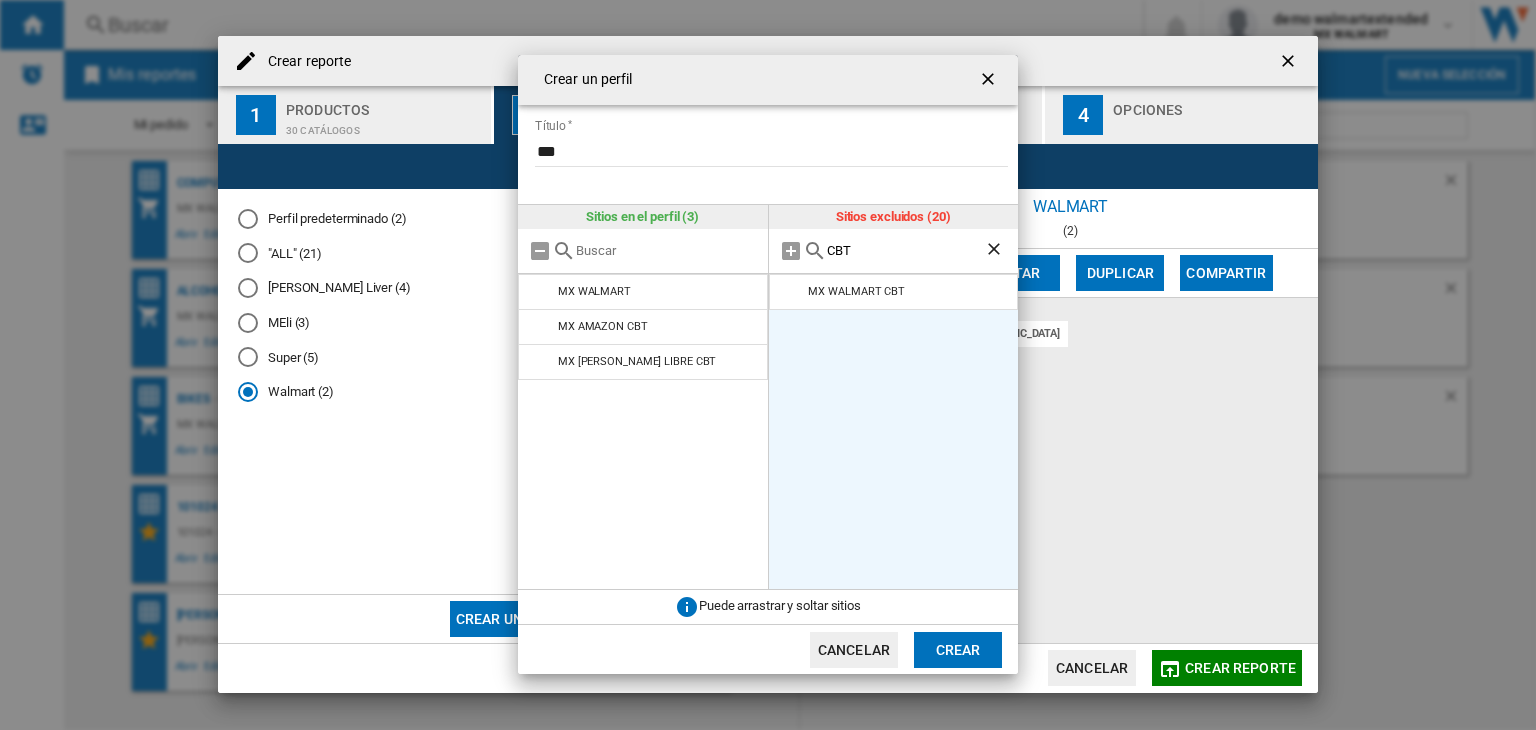 click at bounding box center [792, 292] 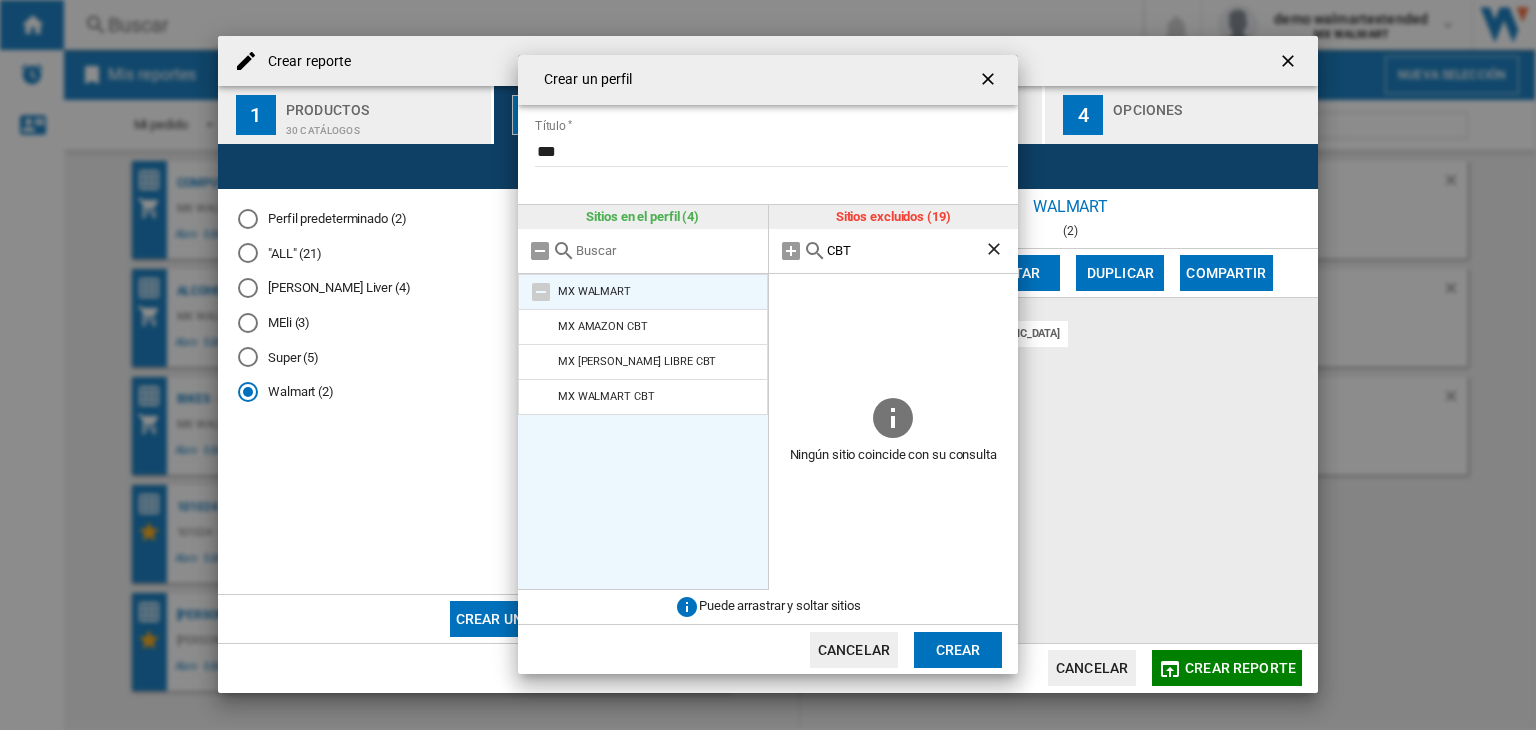 click at bounding box center [541, 292] 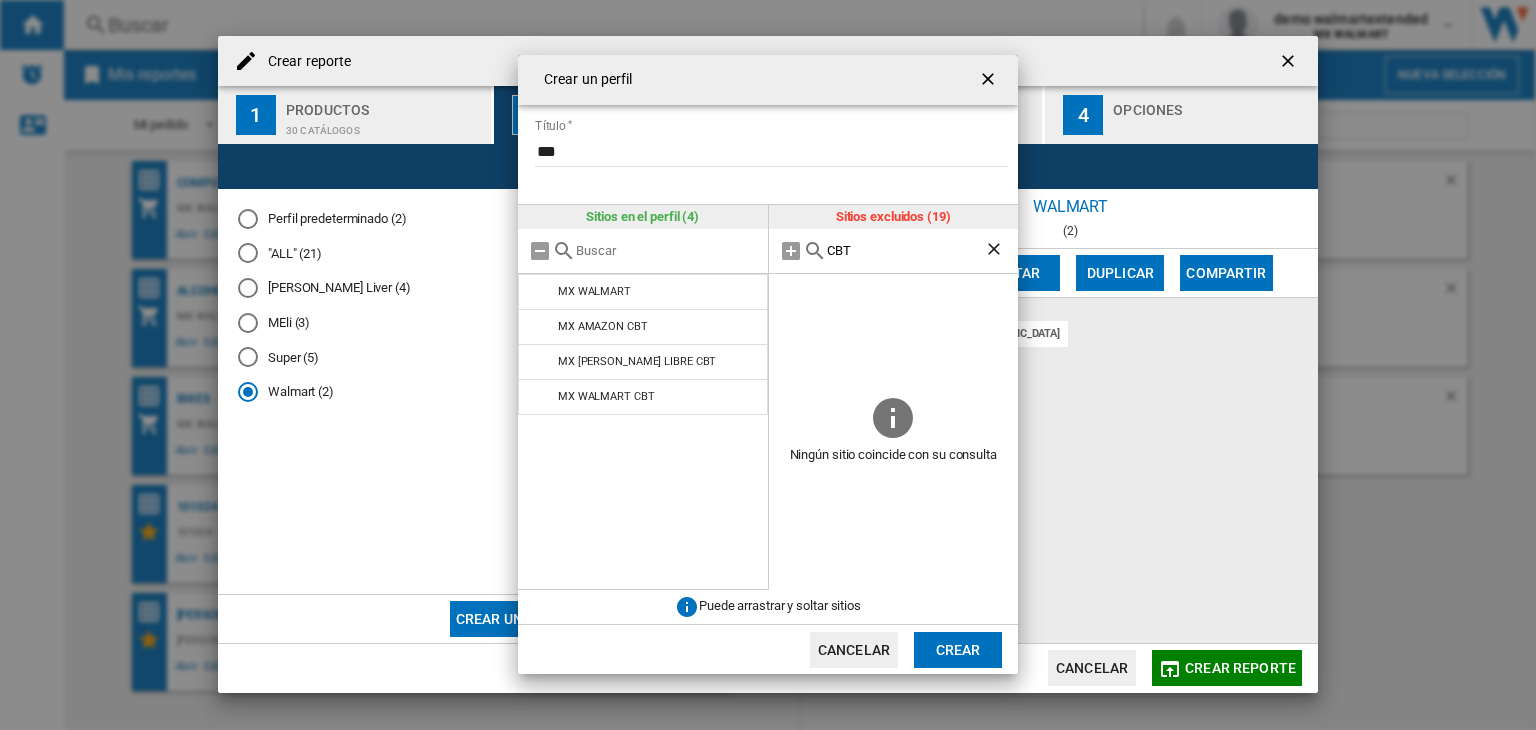 click on "Crear" 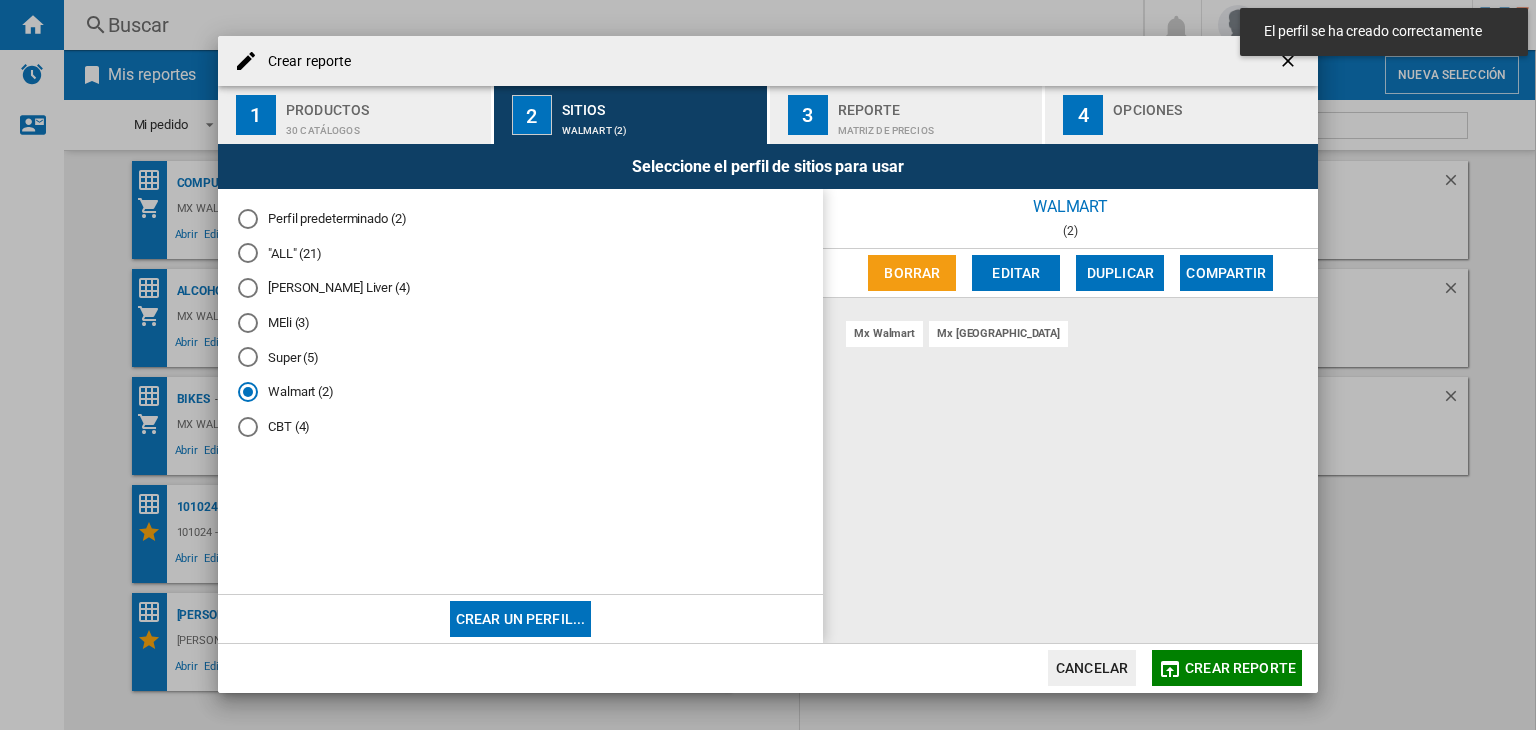click on "CBT (4)" at bounding box center [520, 426] 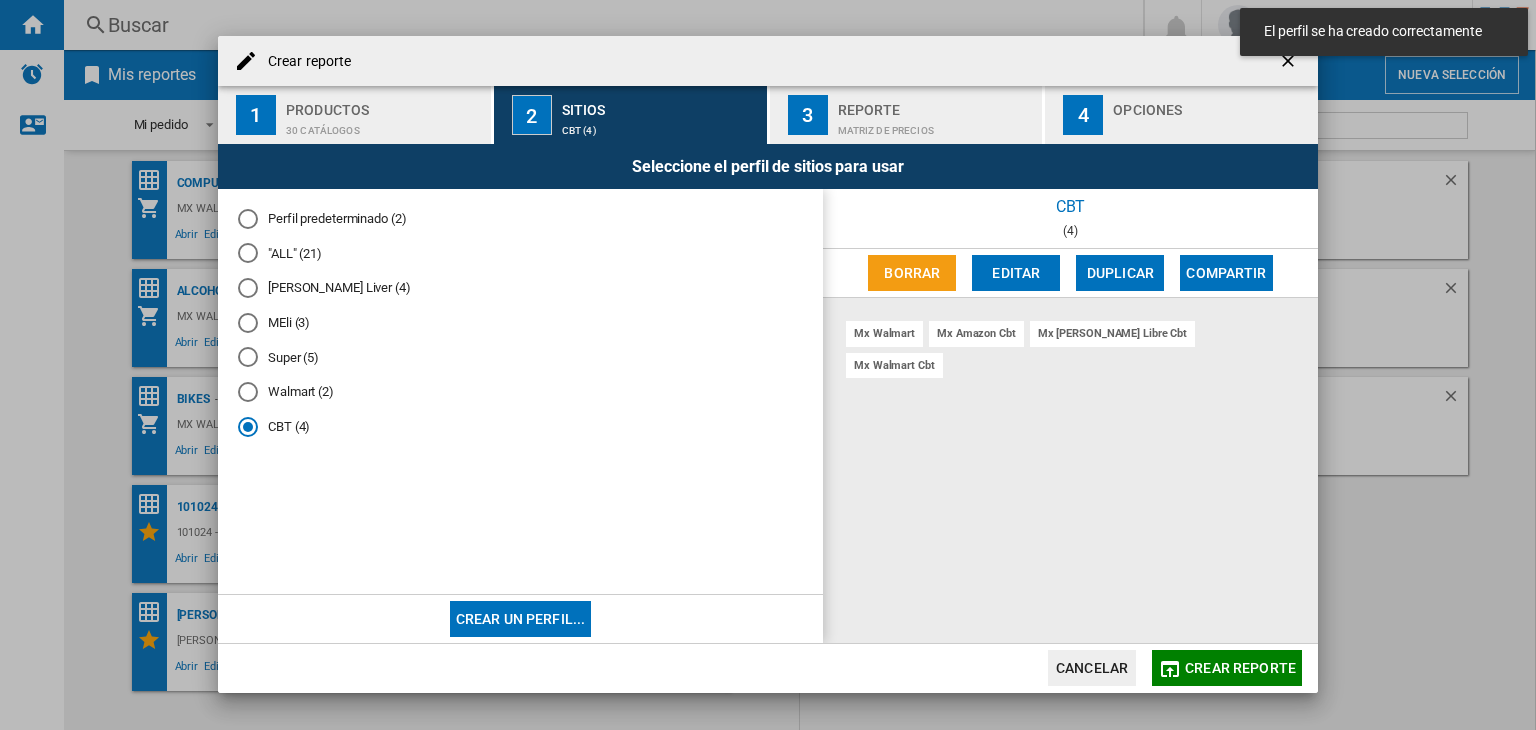 click on "3
Reporte
Matriz de precios" at bounding box center (907, 115) 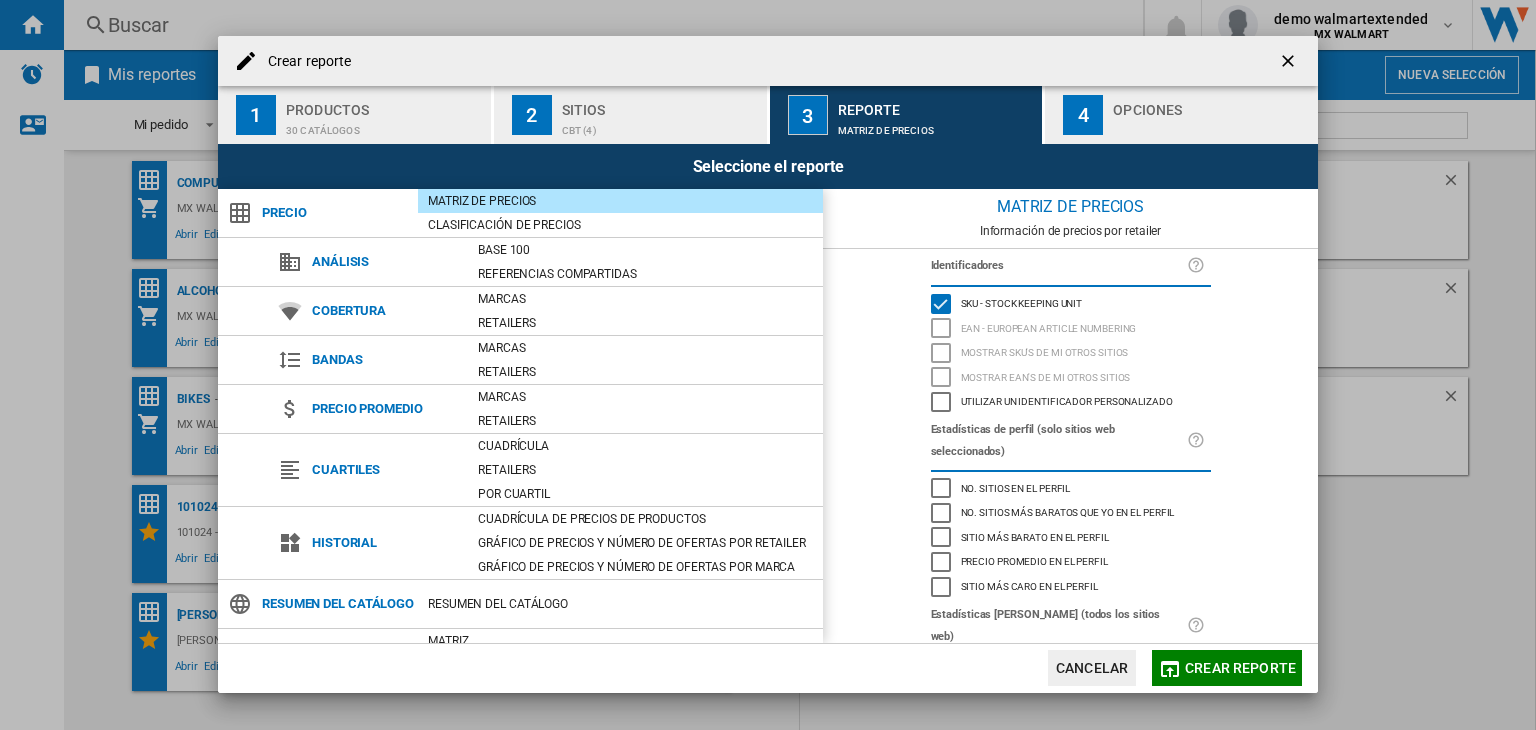 click on "Crear reporte" 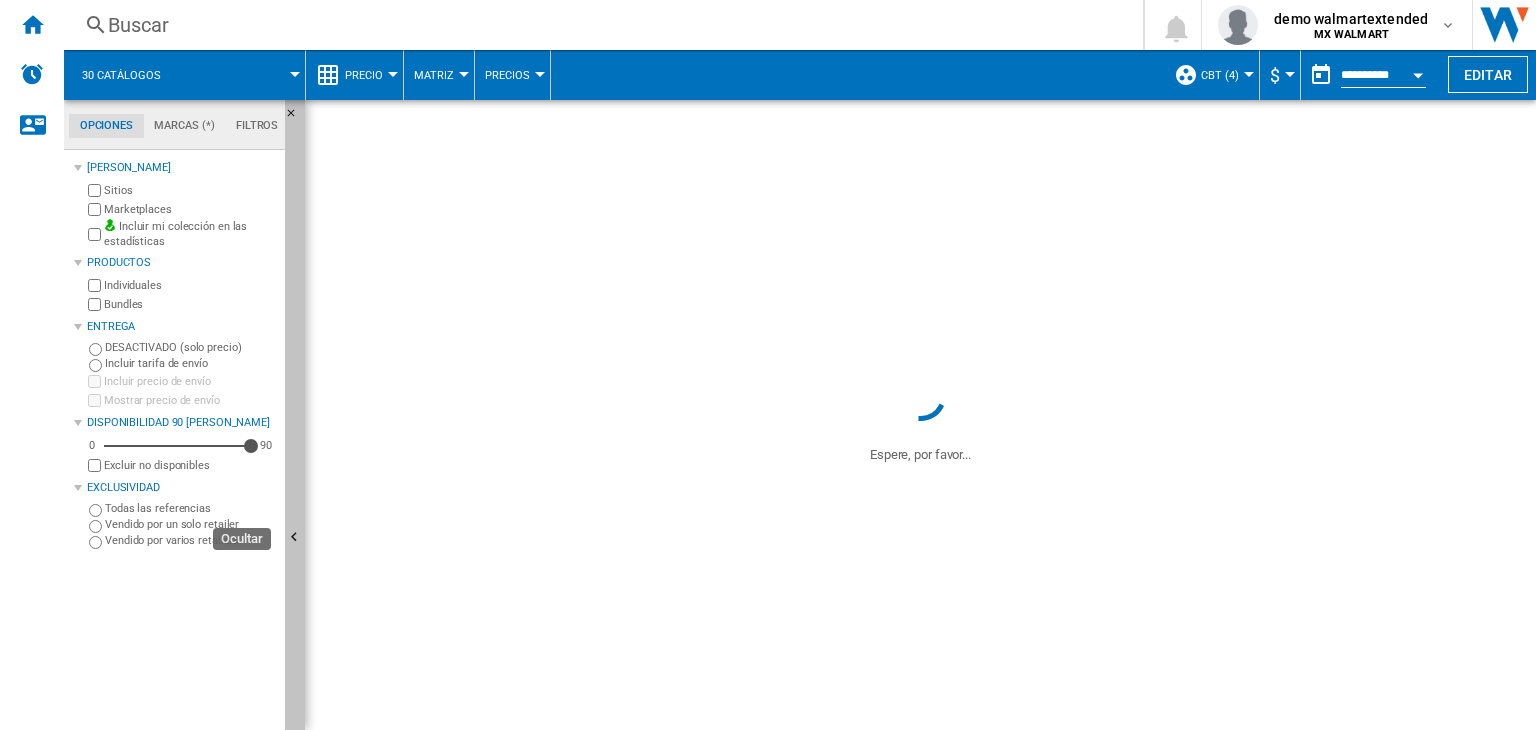 click at bounding box center (295, 538) 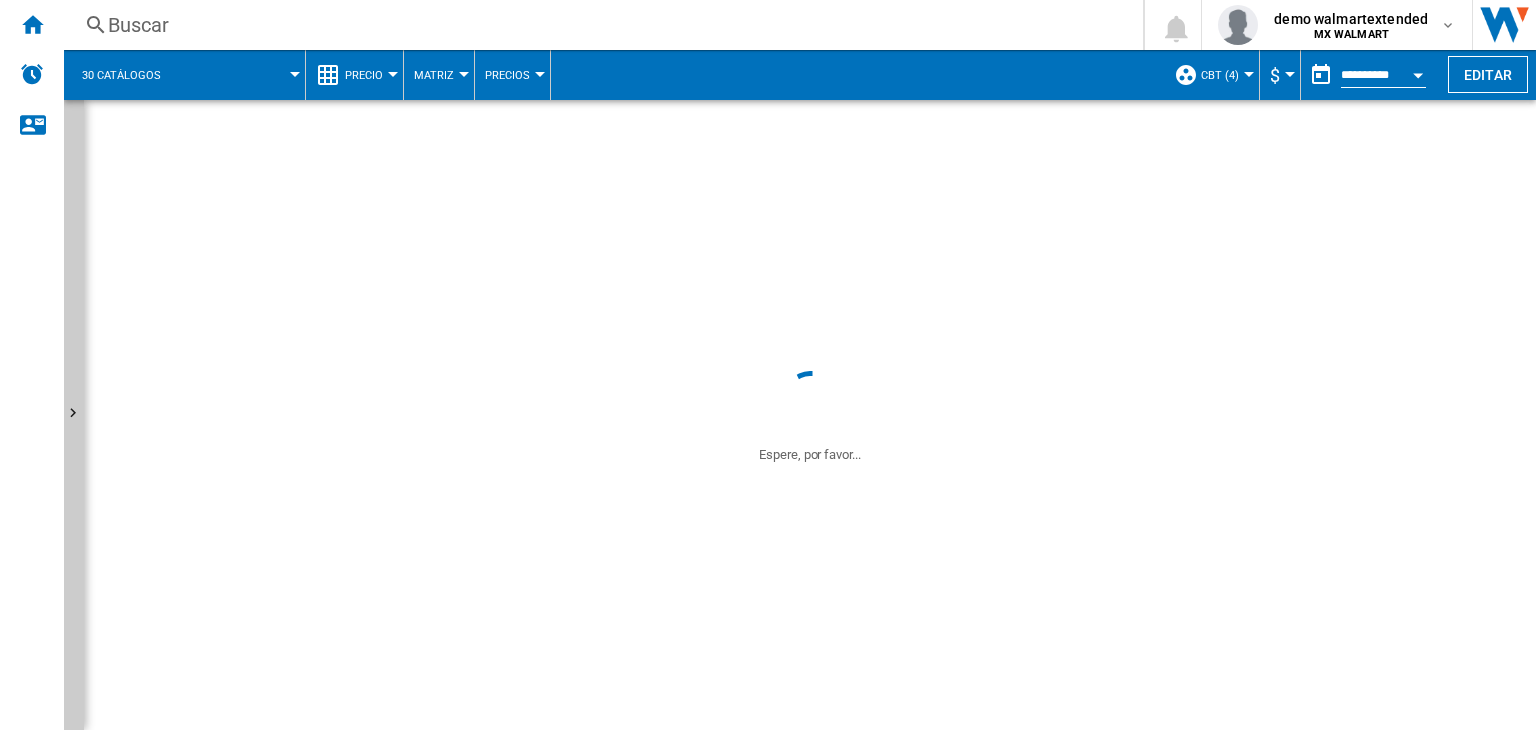 click on "Precio" at bounding box center (369, 75) 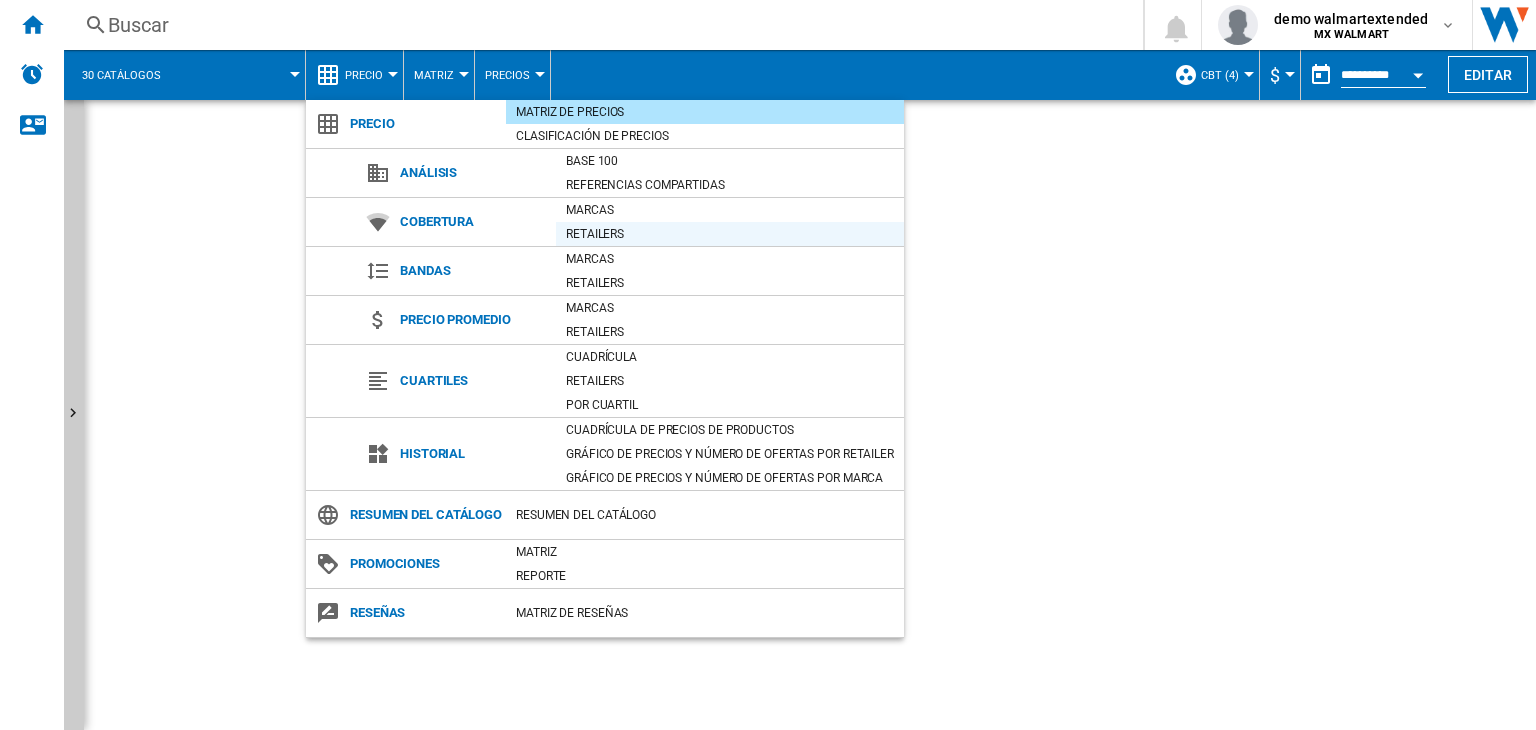 click on "Retailers" at bounding box center (730, 234) 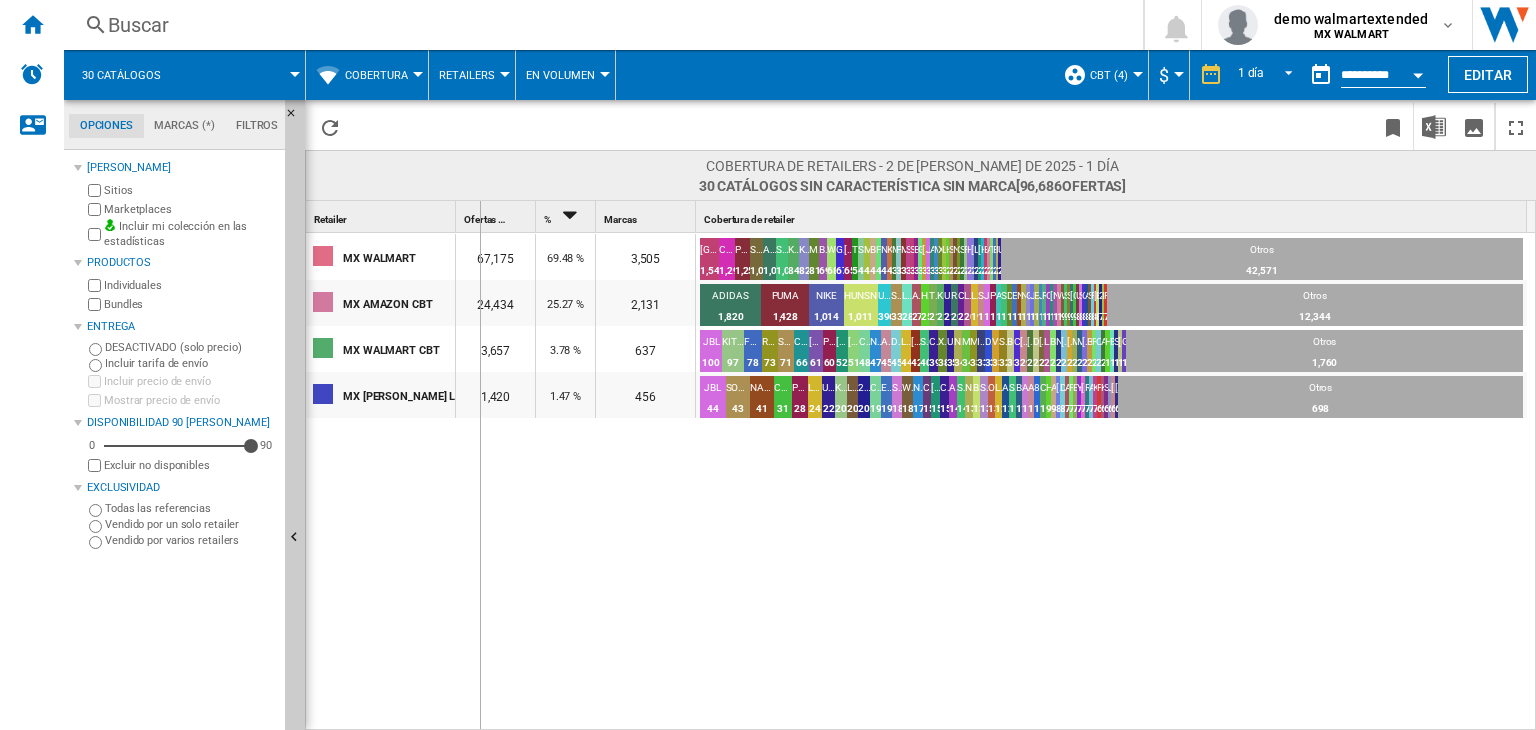 drag, startPoint x: 453, startPoint y: 217, endPoint x: 527, endPoint y: 224, distance: 74.330345 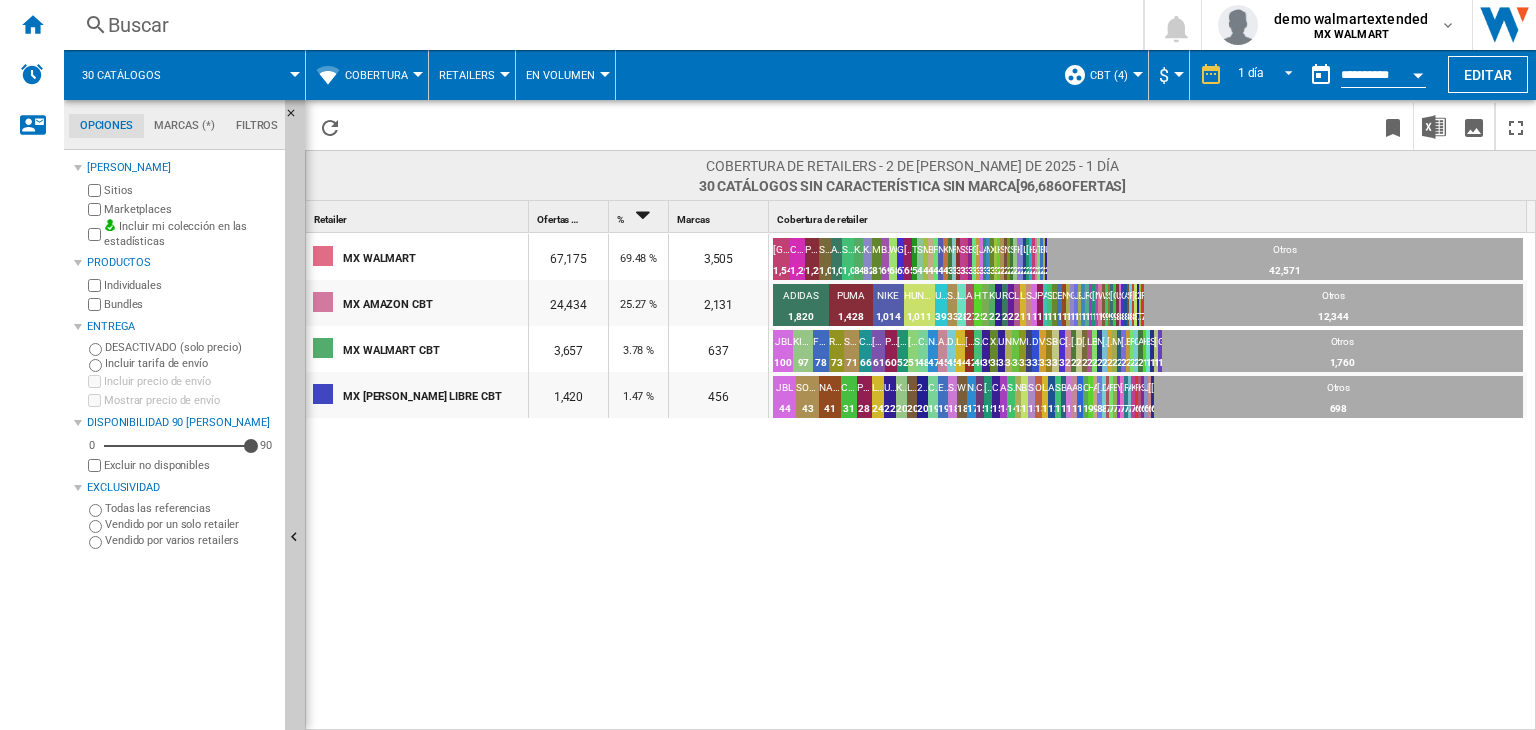 click at bounding box center [295, 538] 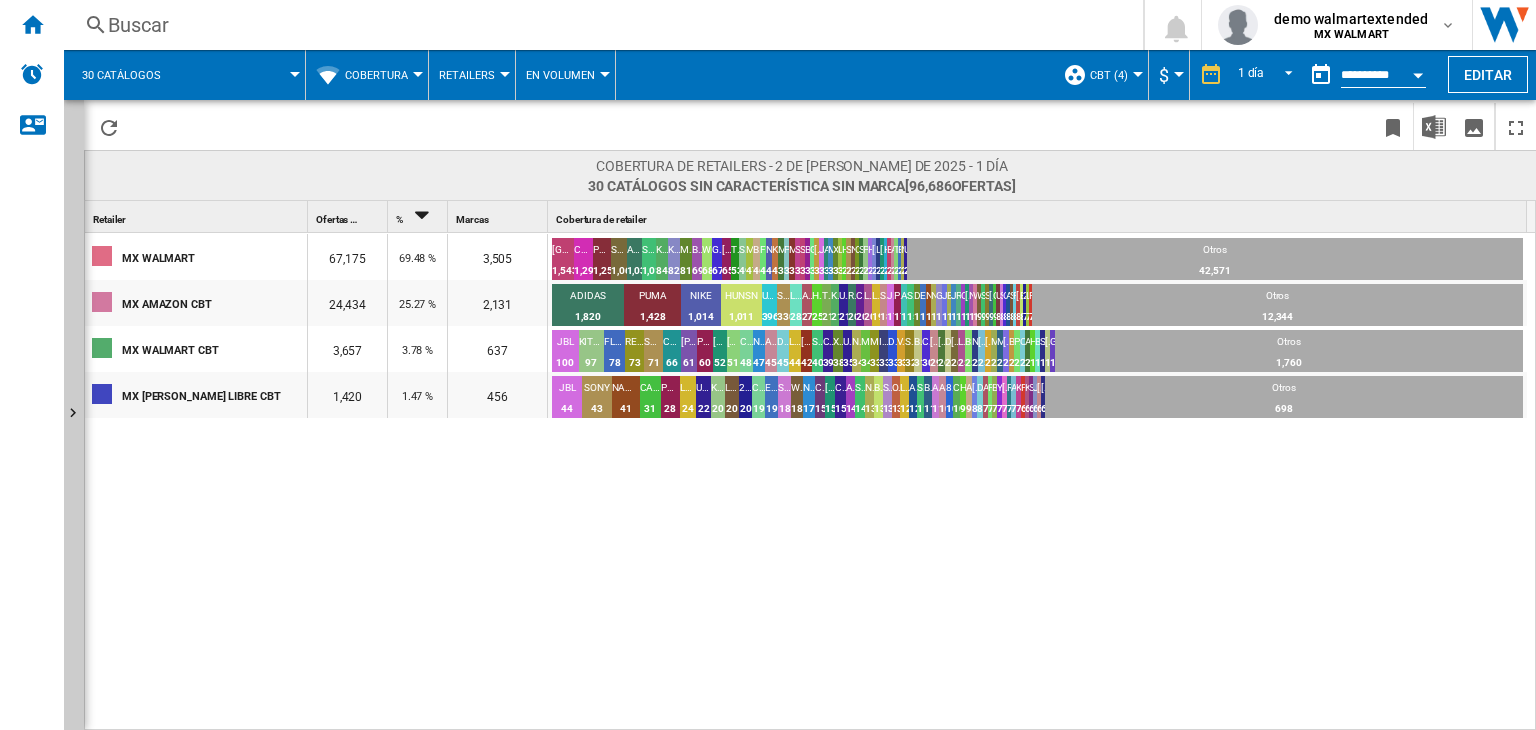 click at bounding box center [418, 74] 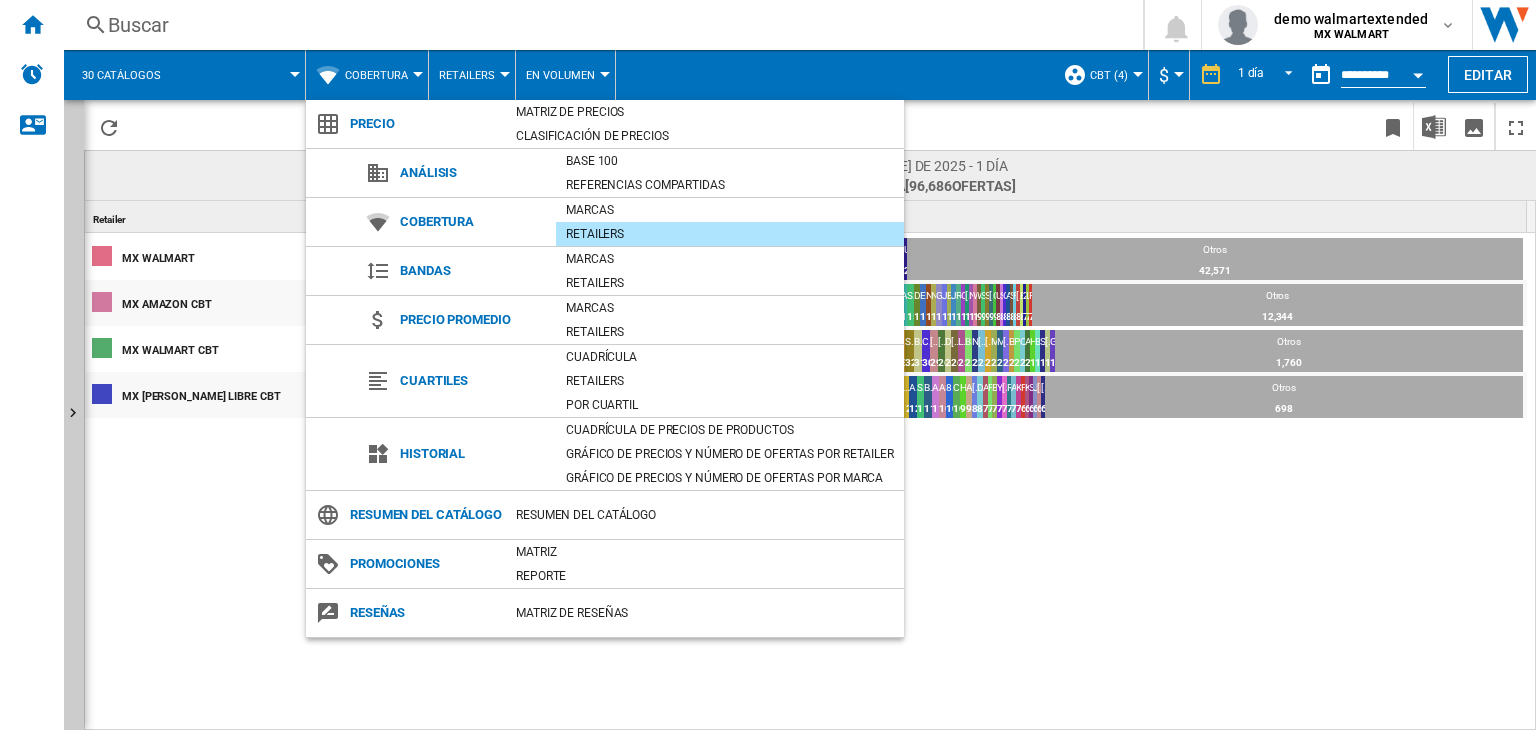 click at bounding box center (768, 365) 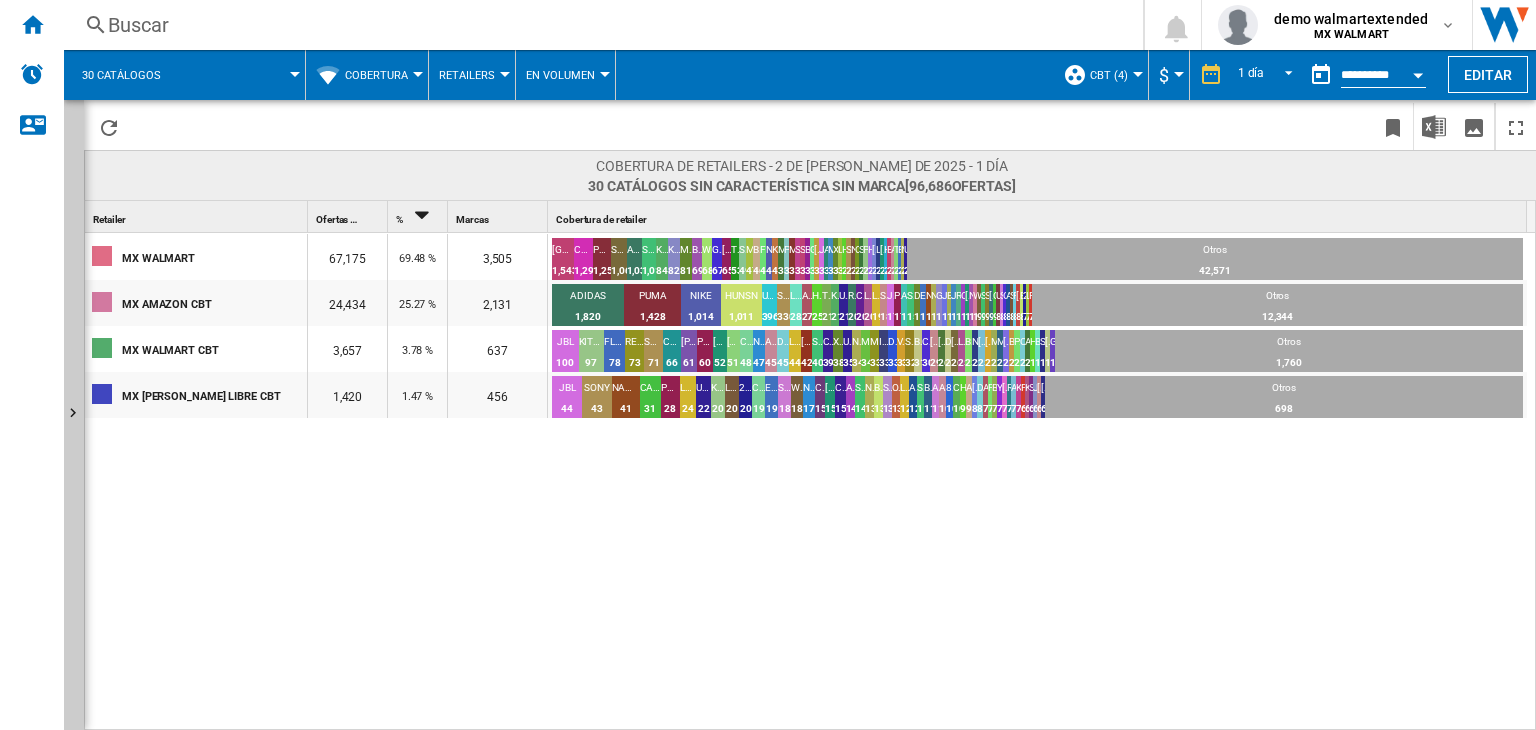 click on "MX WALMART
67,175
69.48 %
3,505
[GEOGRAPHIC_DATA]
1,543
2.3%
CONTINENTAL
1,297
1.93%
PUMA
1,257
1.87%
STYLO
1,063
1.58%
ADIDAS
1,039
1.55%
SAMSUNG
1,013
1.51%
KSWISS
845
1.26%
KESSA
826
1.23%
MICHELIN
814
1.21%
BRIDGESTONE
694
1.03%
WINRUN
686
1.02%
GOODYEAR
679
1.01%
[PERSON_NAME]
655
0.98%
TOYO
530
0.79%
SANAIRE
492
0.73%
MAXTREK
476
0.71%
BLACKHAWK
461
0.69%
FIRESTONE
443
0.66%
NIKE
433
0.64%
KUMHO
404
0.6%
MAXXIS
398
0.59%
PIRELLI
382
0.57%
MIRAGE
377
0.56%" at bounding box center (811, 482) 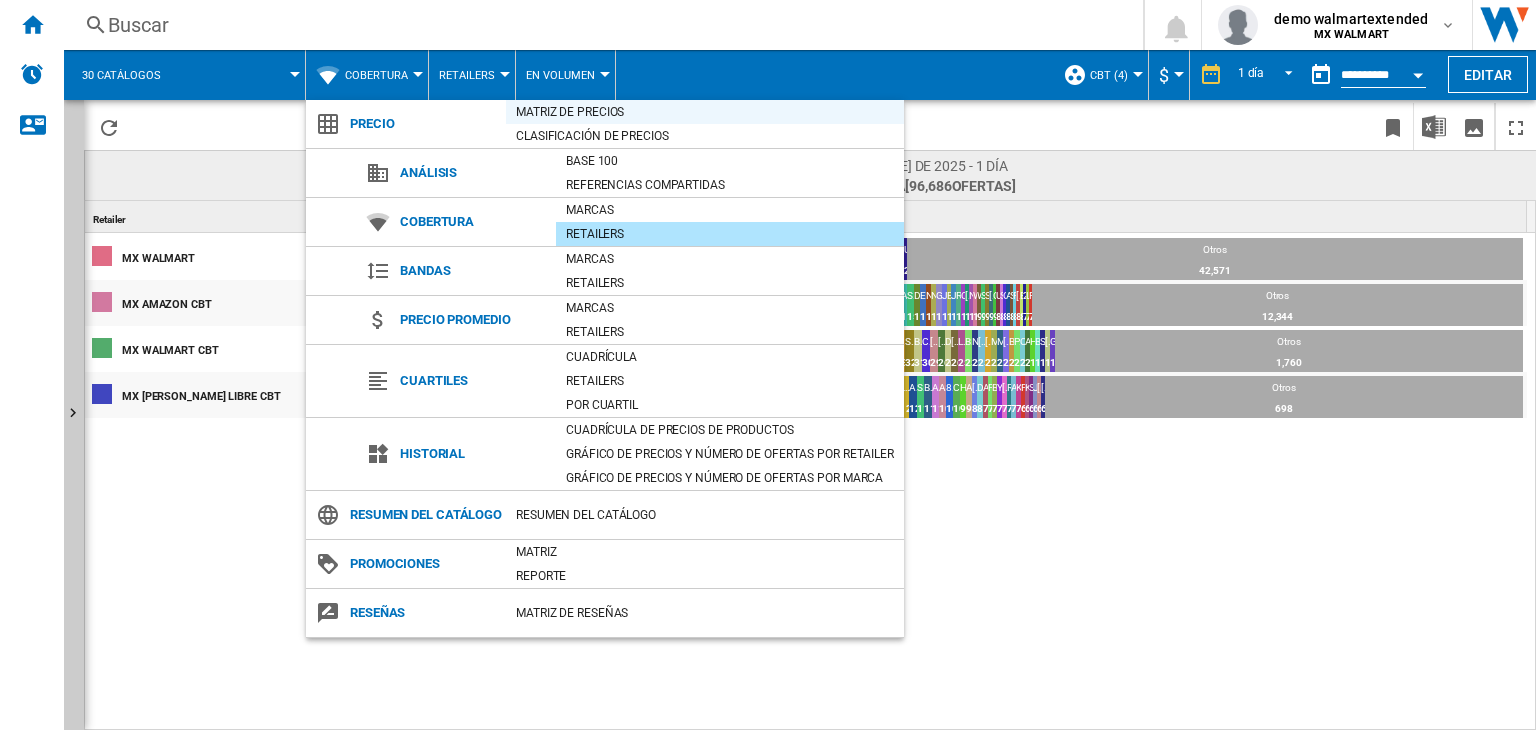 click on "Matriz de precios" at bounding box center [705, 112] 